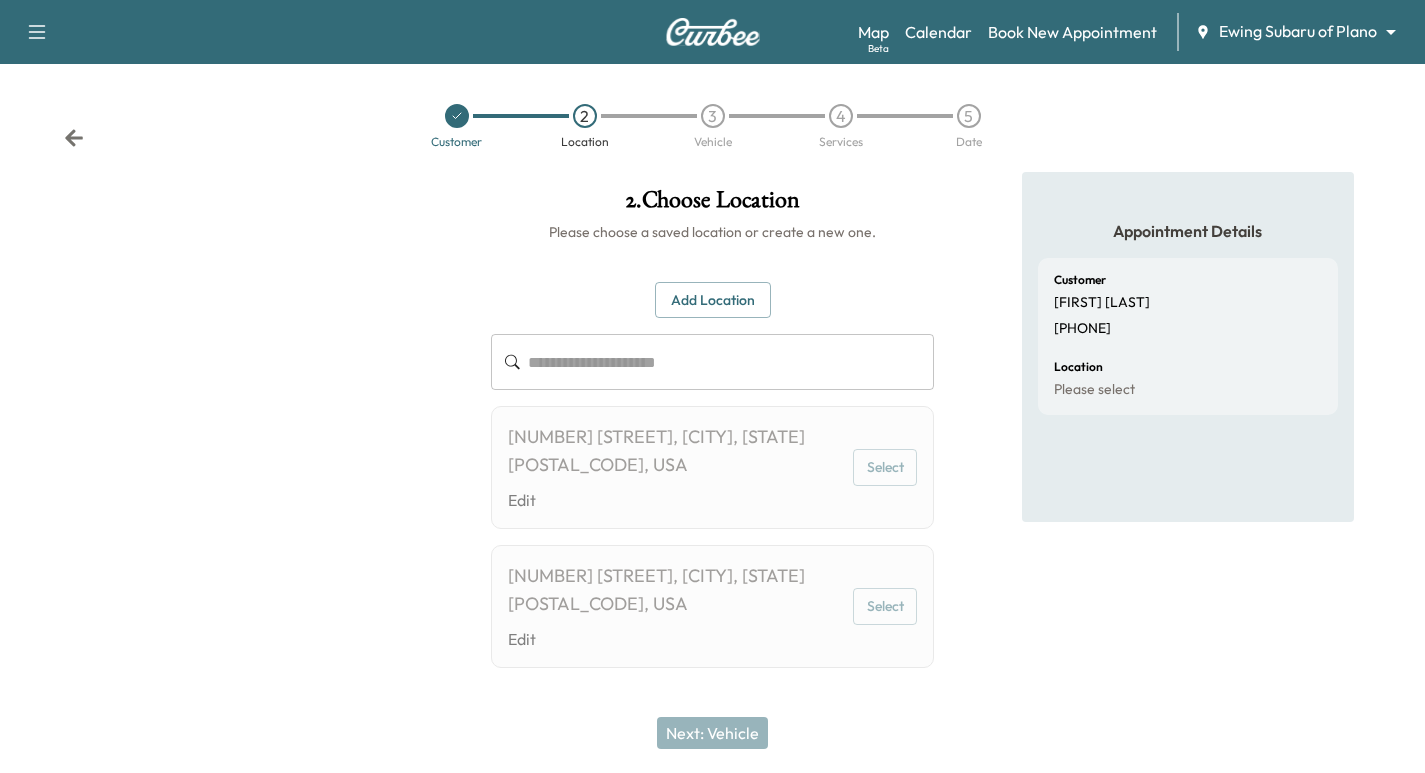 scroll, scrollTop: 15, scrollLeft: 0, axis: vertical 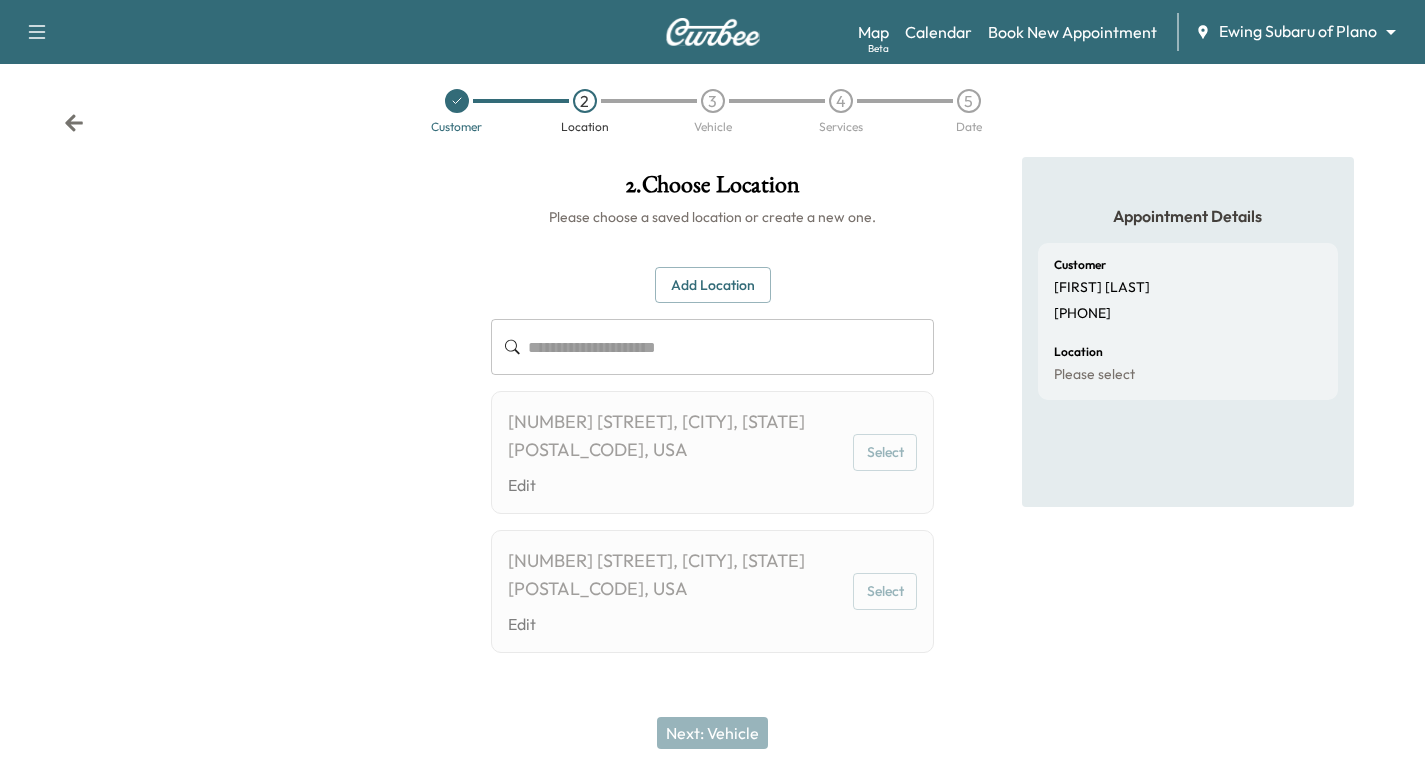 click at bounding box center [457, 101] 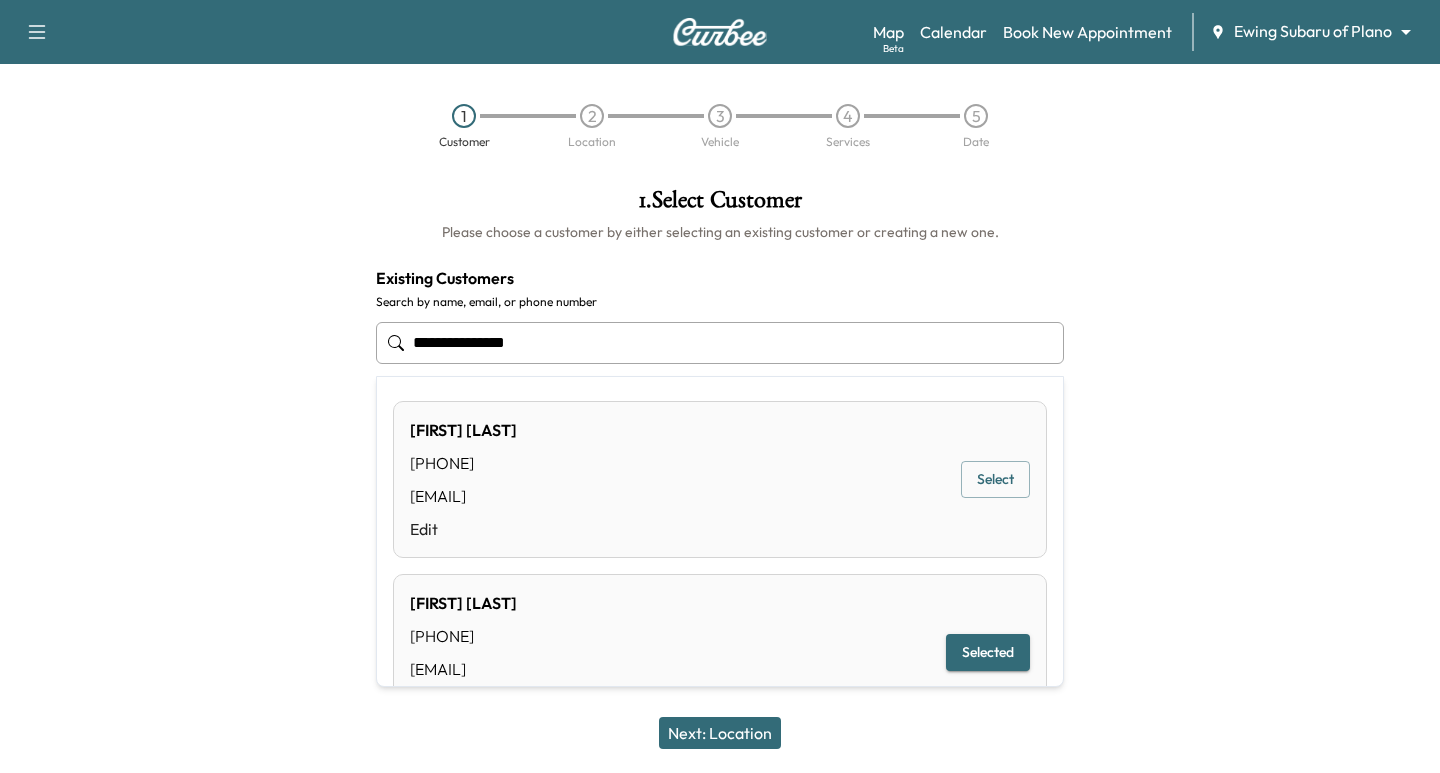 drag, startPoint x: 563, startPoint y: 348, endPoint x: 87, endPoint y: 267, distance: 482.84262 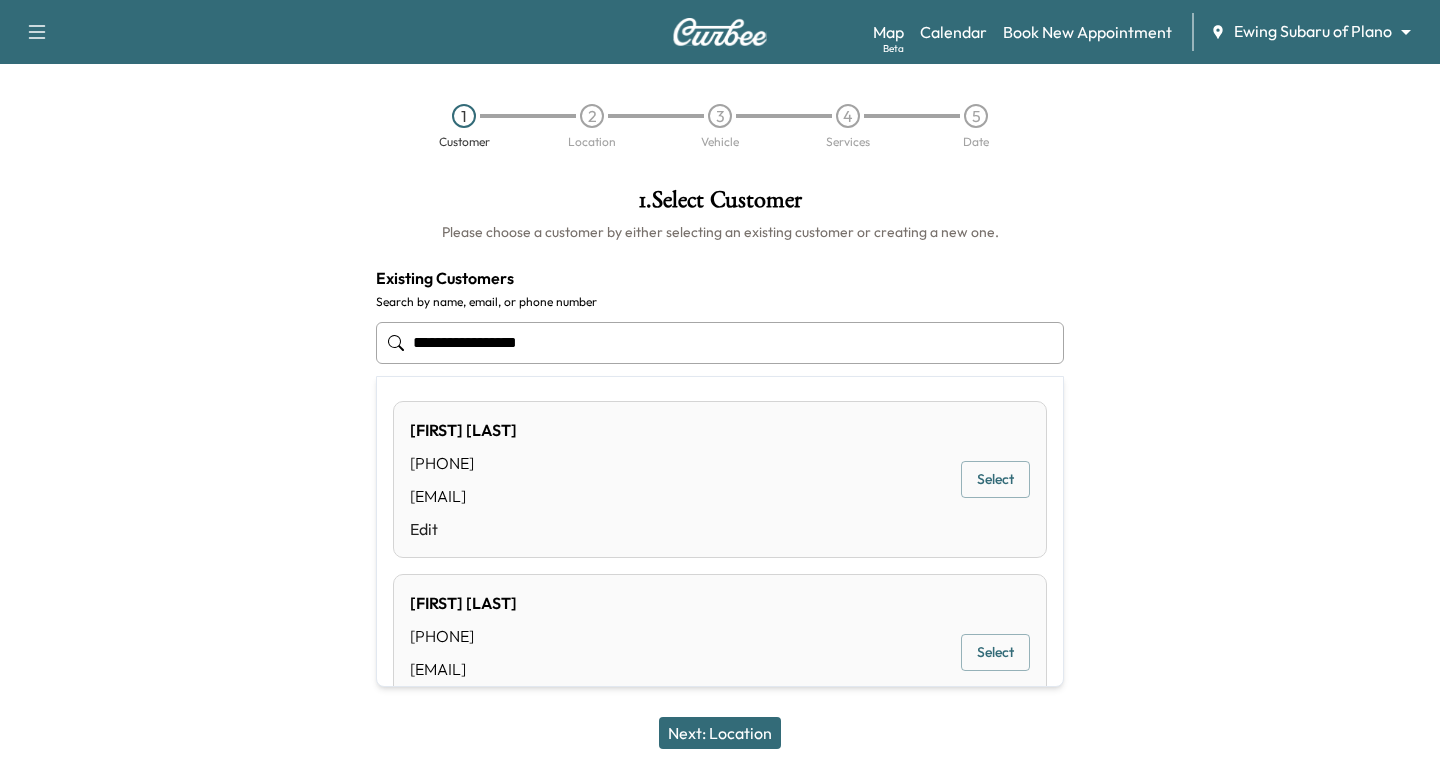 click on "Select" at bounding box center [995, 479] 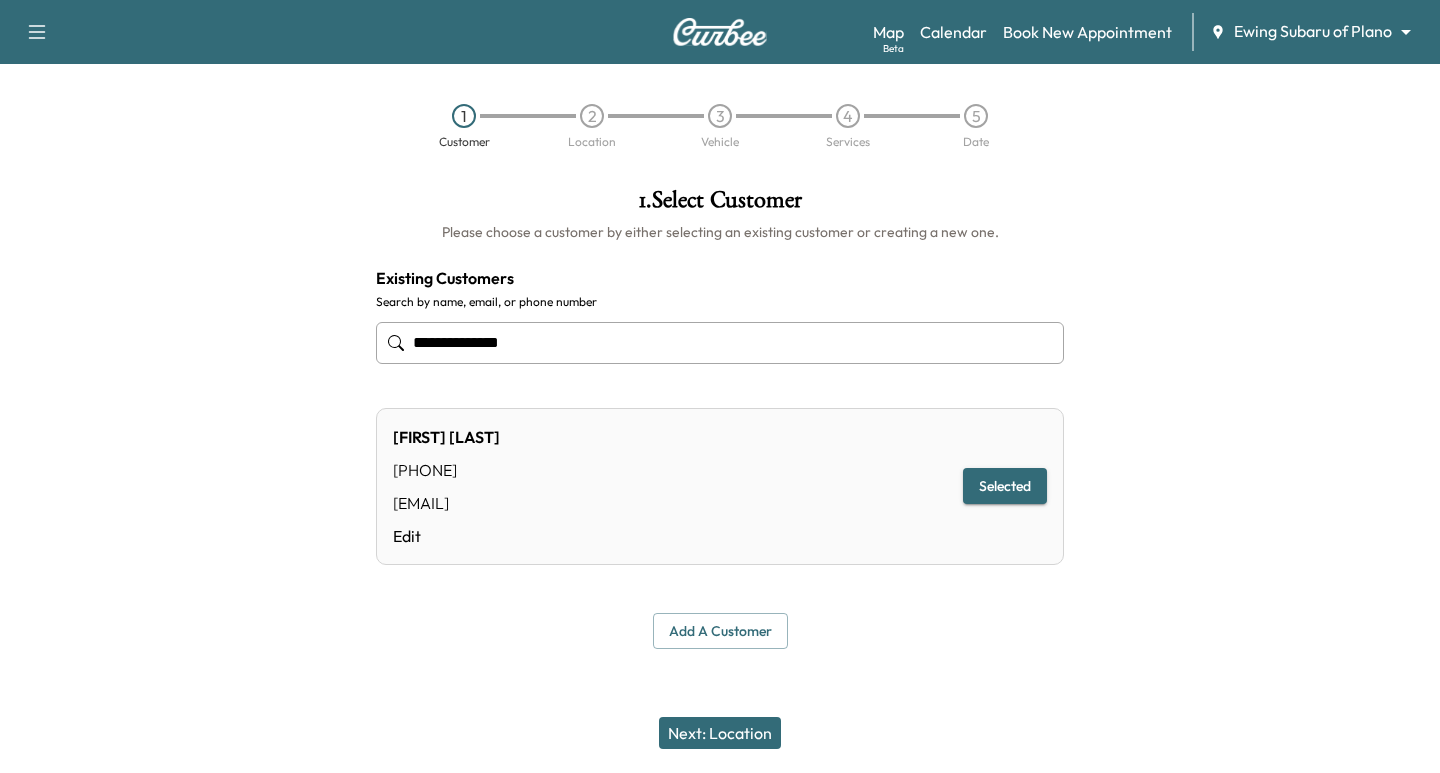 type on "**********" 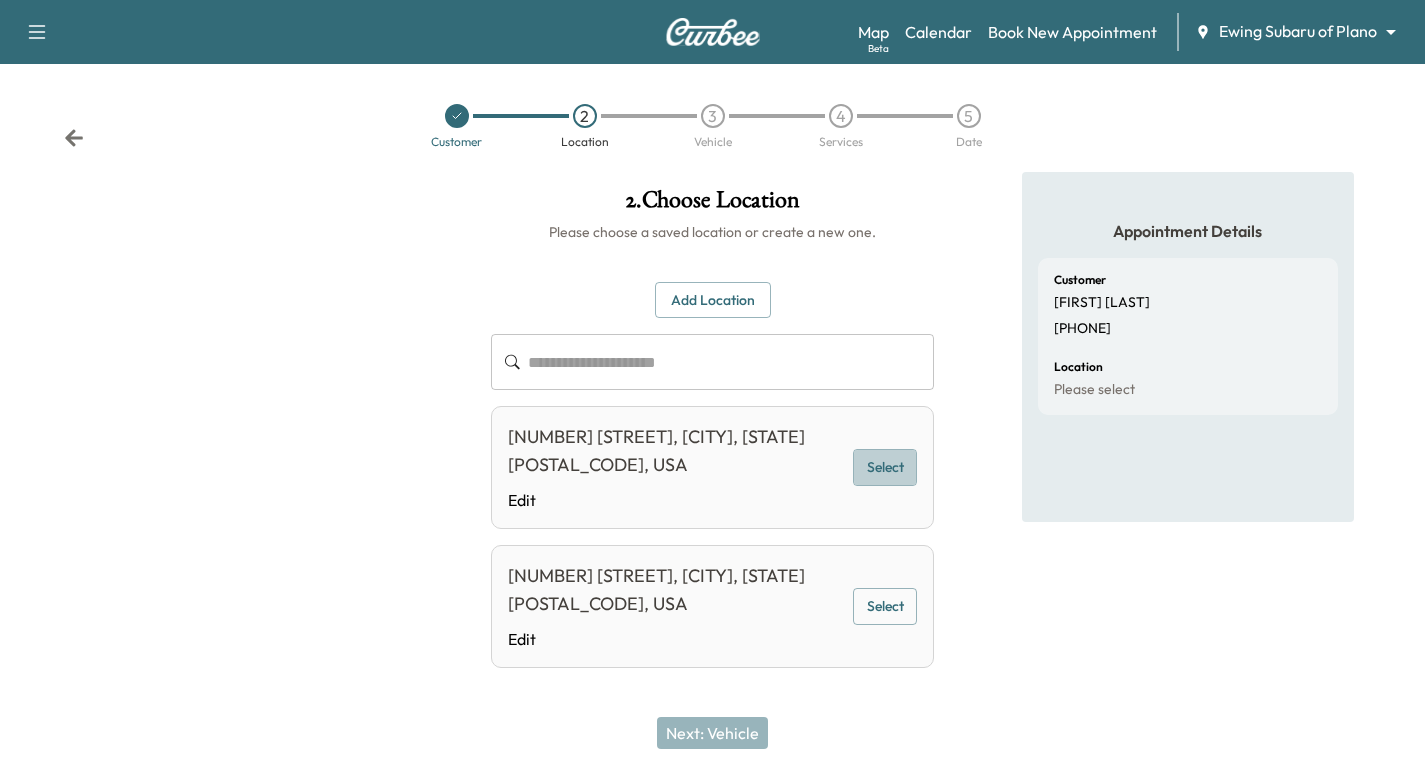 drag, startPoint x: 895, startPoint y: 474, endPoint x: 878, endPoint y: 482, distance: 18.788294 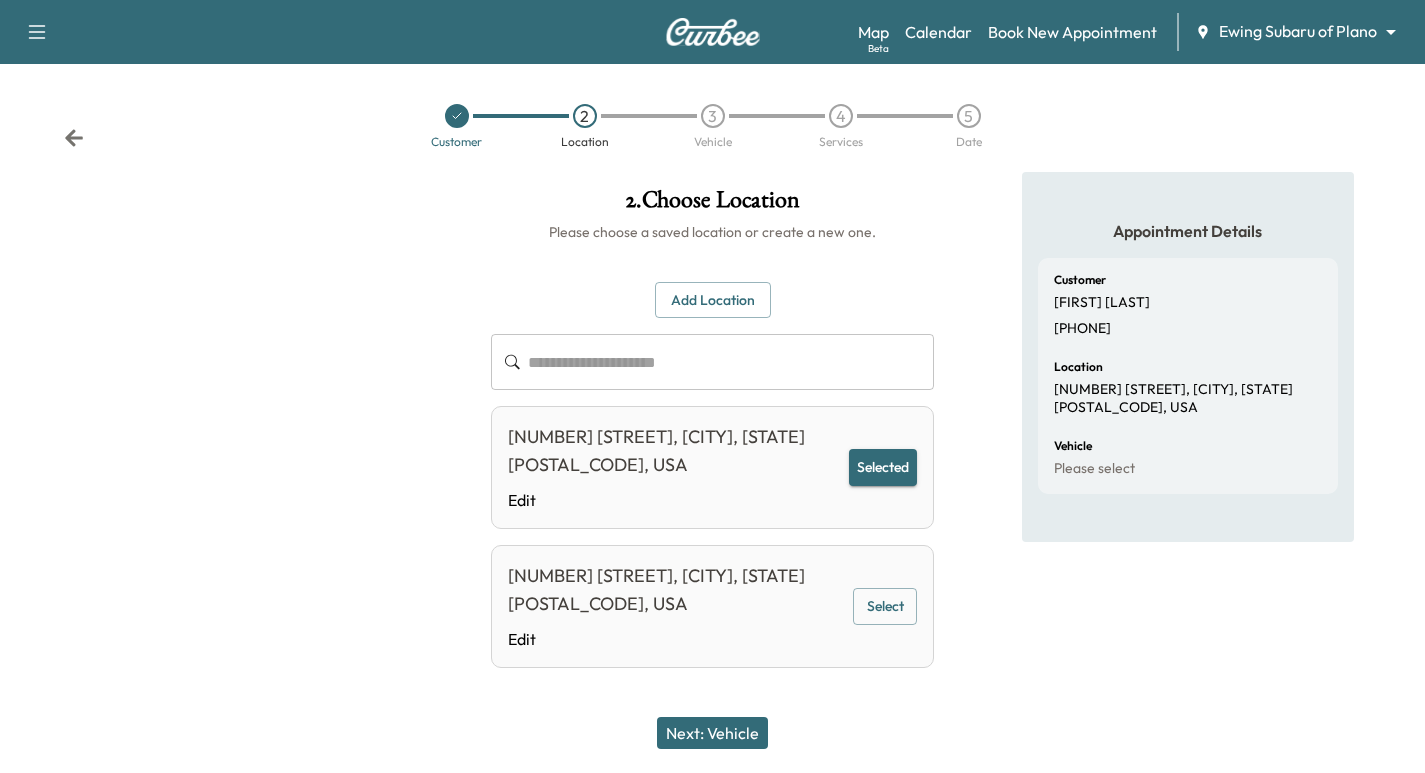 click on "Next: Vehicle" at bounding box center (712, 733) 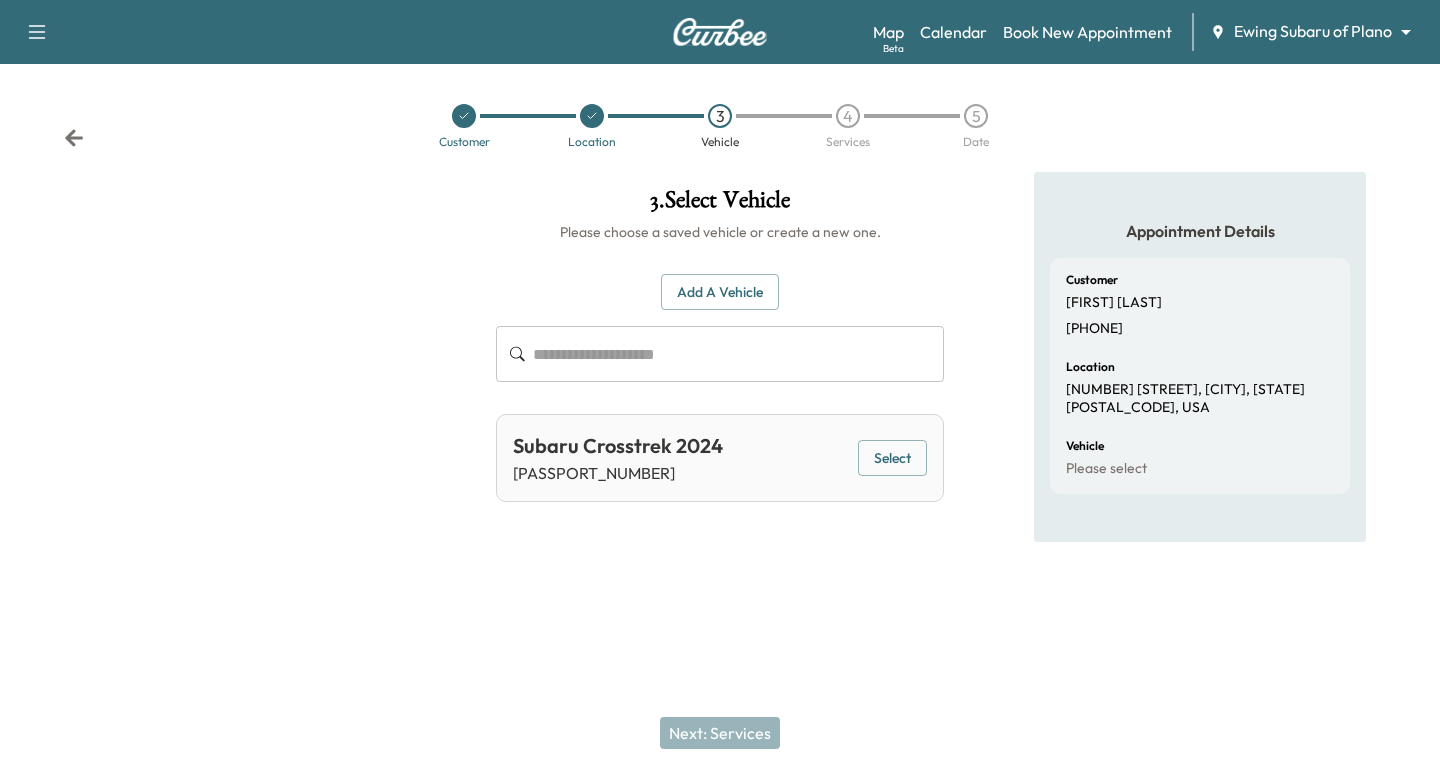 click on "Select" at bounding box center (892, 458) 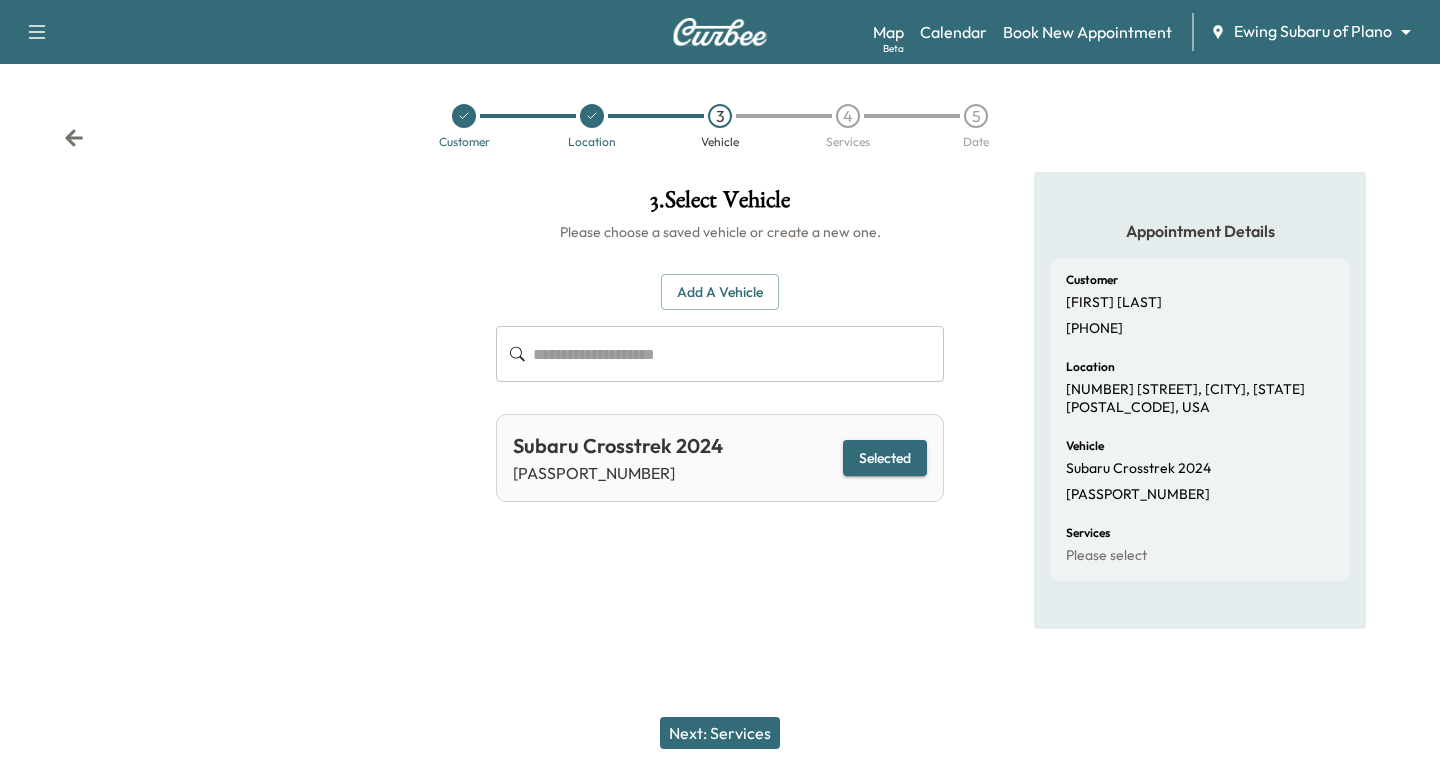 click on "Next: Services" at bounding box center (720, 733) 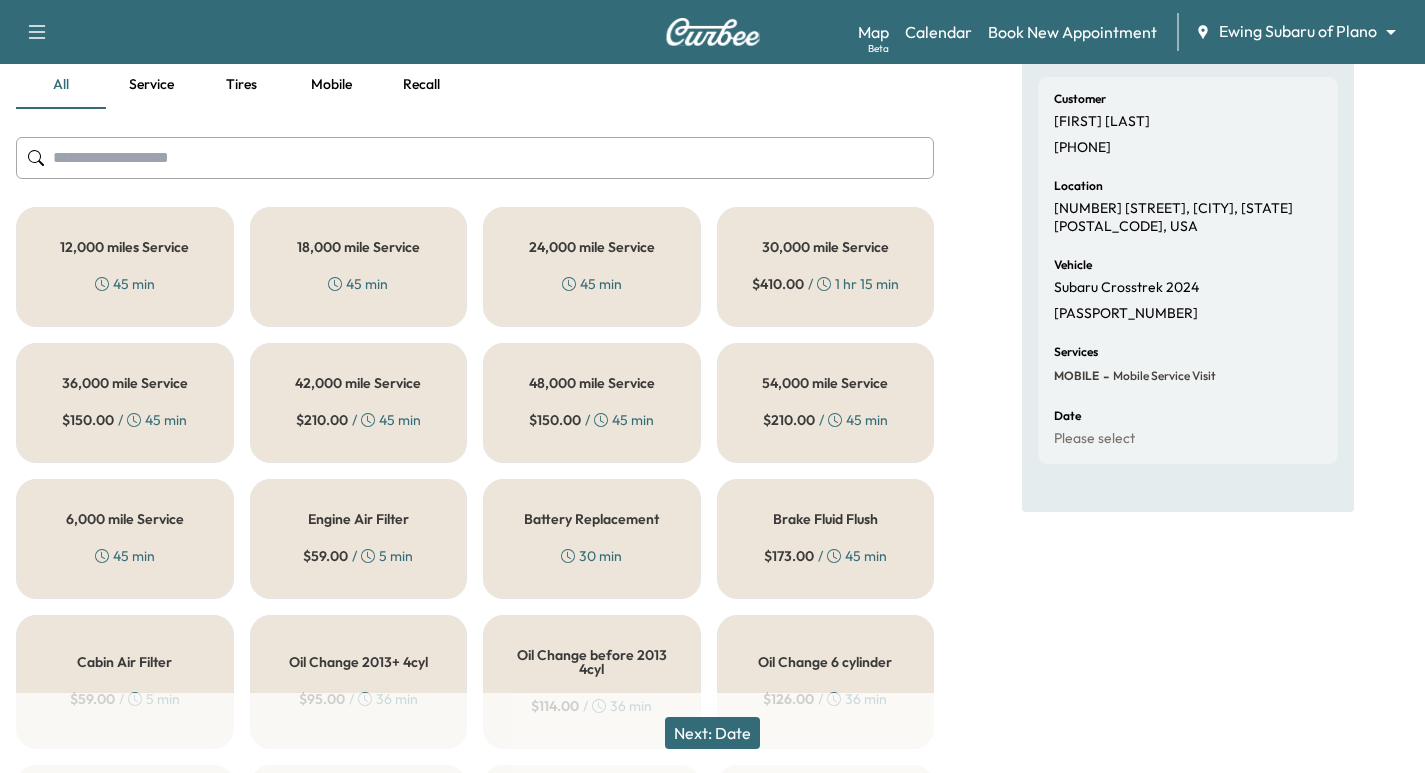 scroll, scrollTop: 275, scrollLeft: 0, axis: vertical 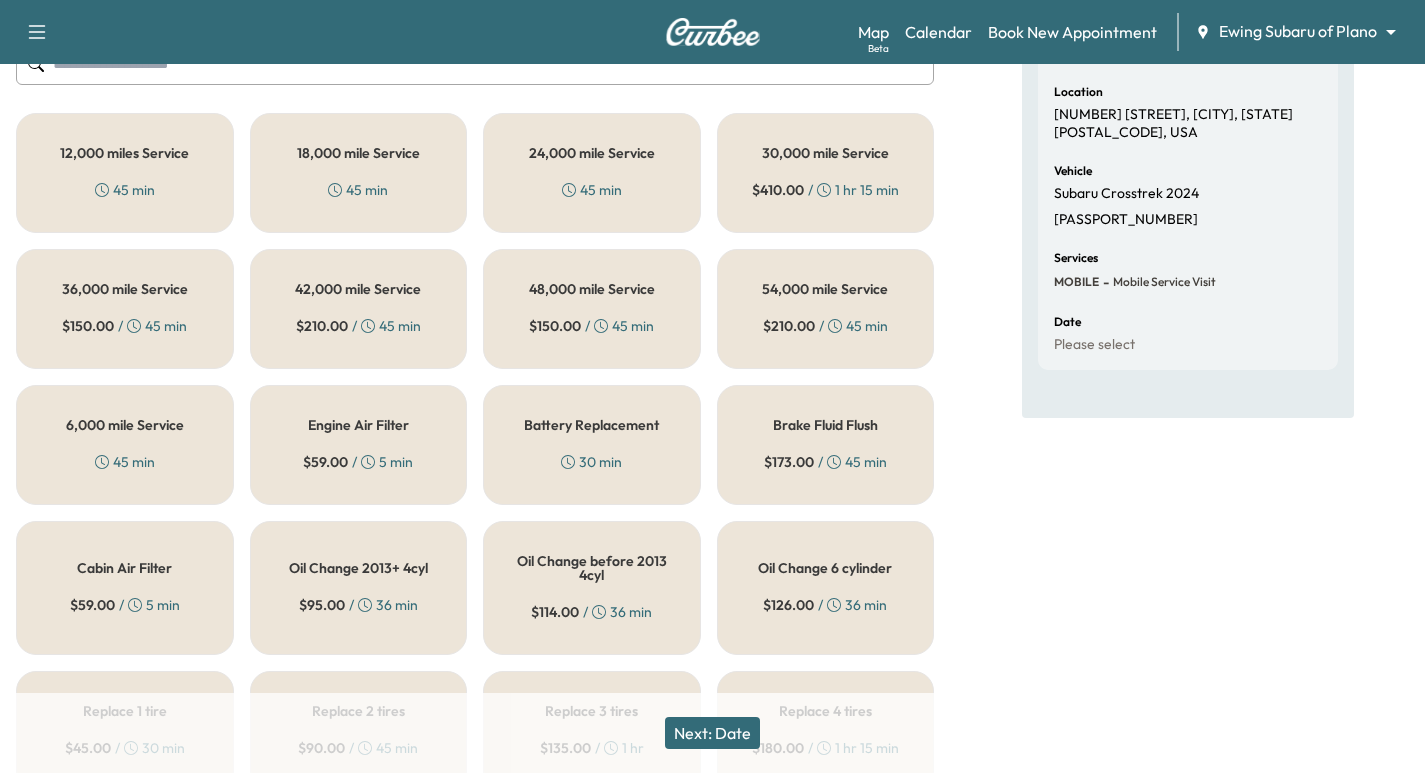 click on "6,000 mile Service 45 min" at bounding box center (125, 445) 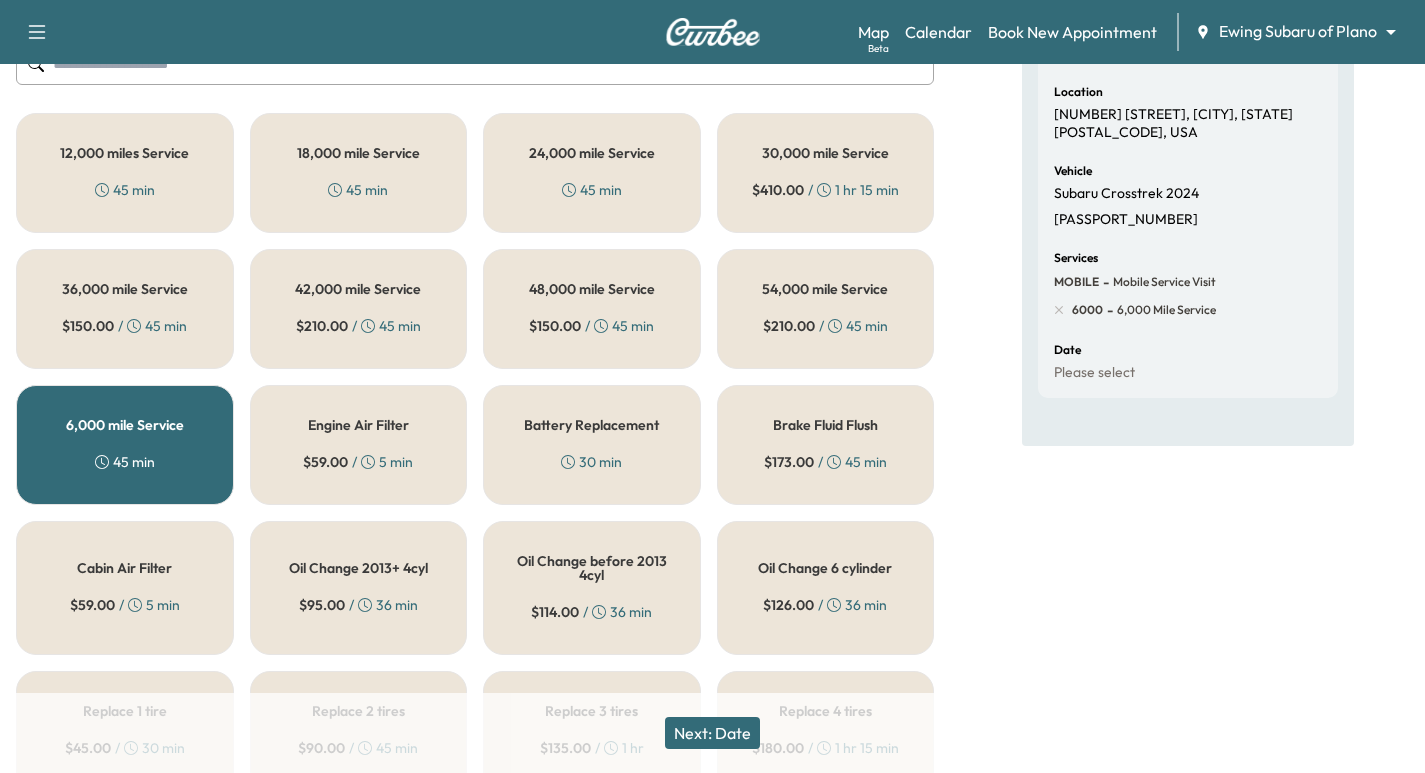 click on "Next: Date" at bounding box center (712, 733) 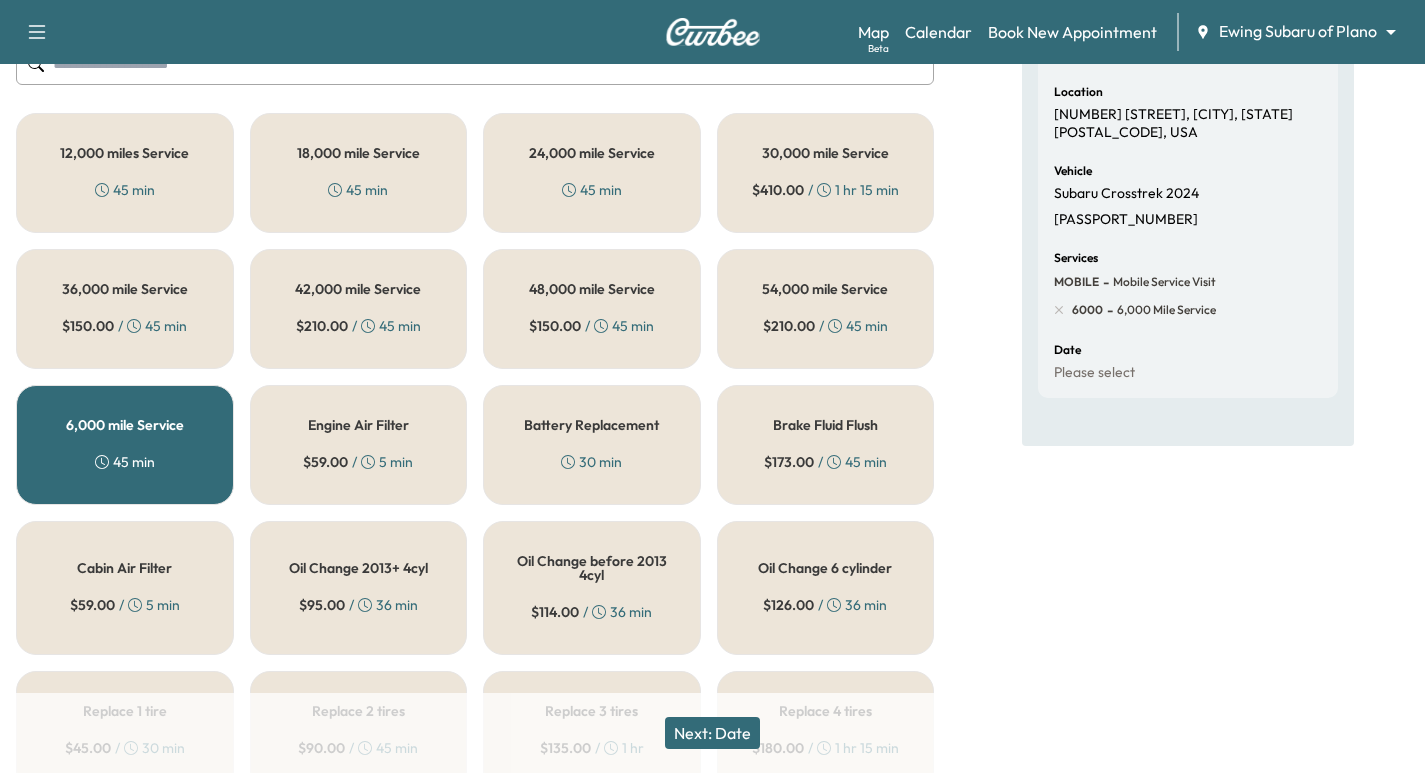click on "Next: Date" at bounding box center (712, 733) 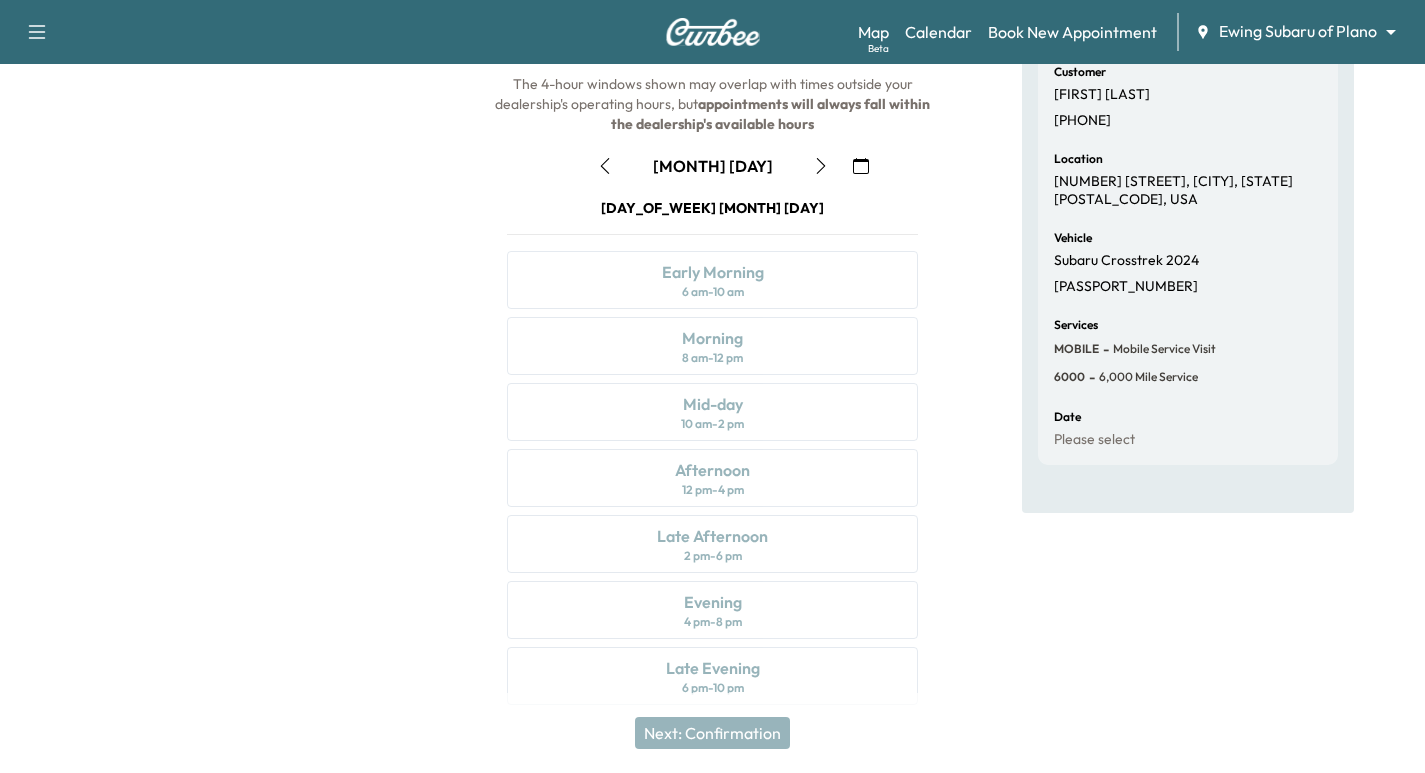 scroll, scrollTop: 0, scrollLeft: 0, axis: both 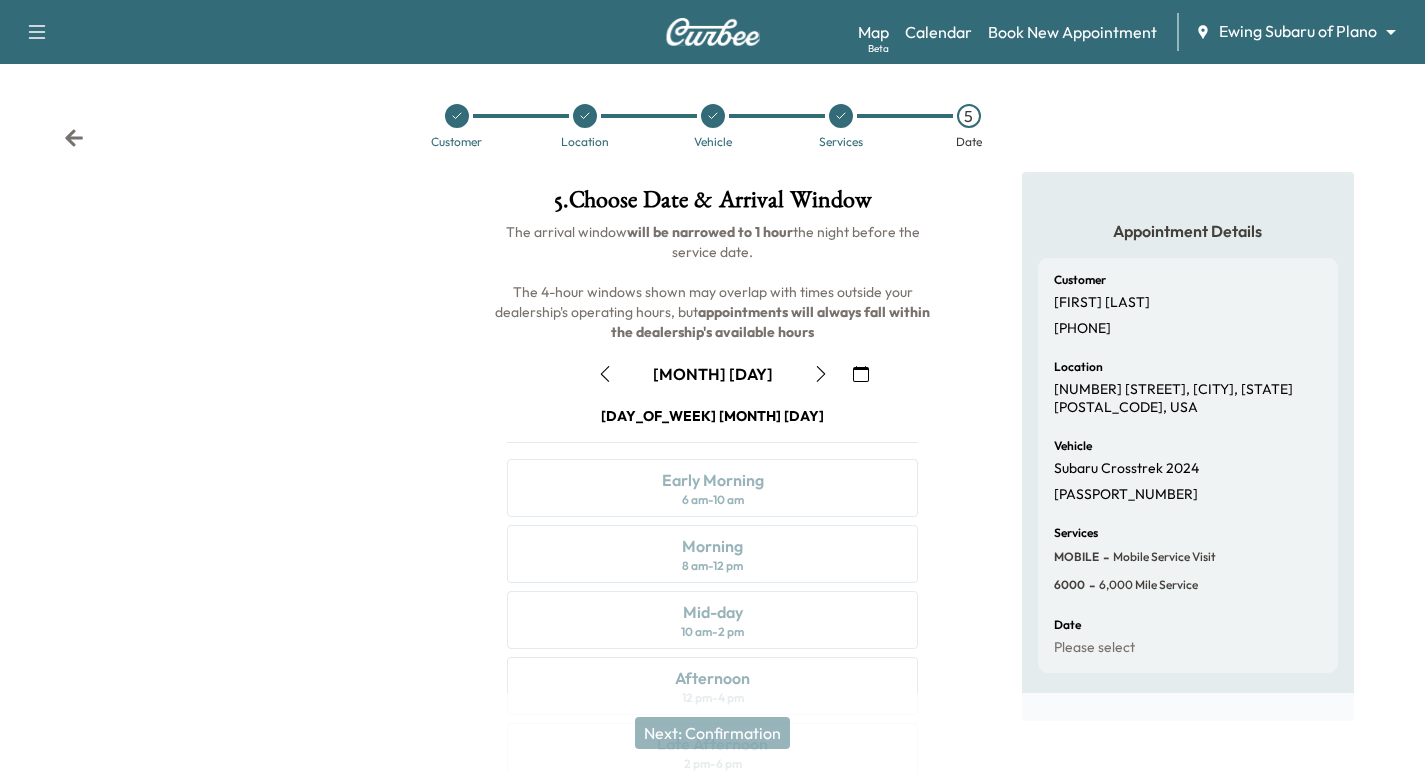 click at bounding box center (821, 374) 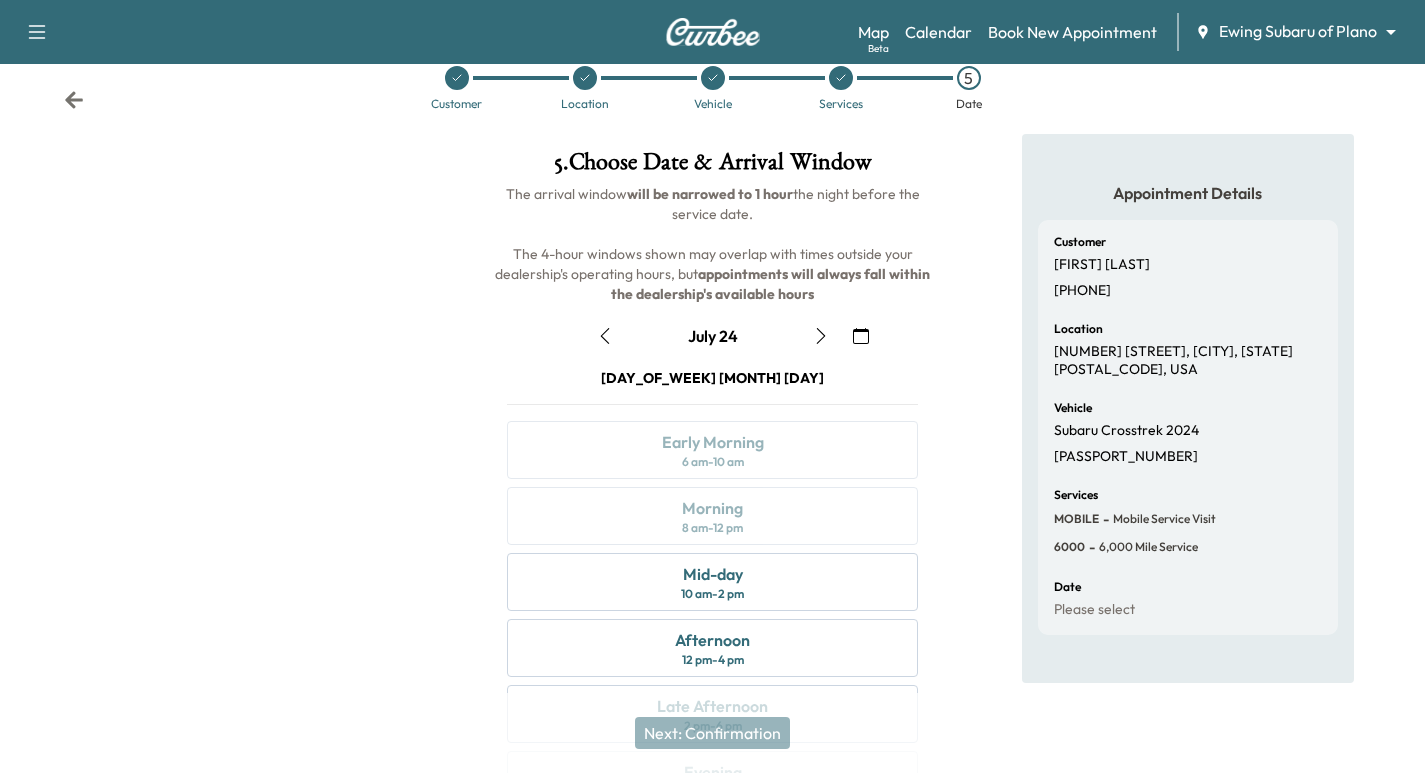 scroll, scrollTop: 0, scrollLeft: 0, axis: both 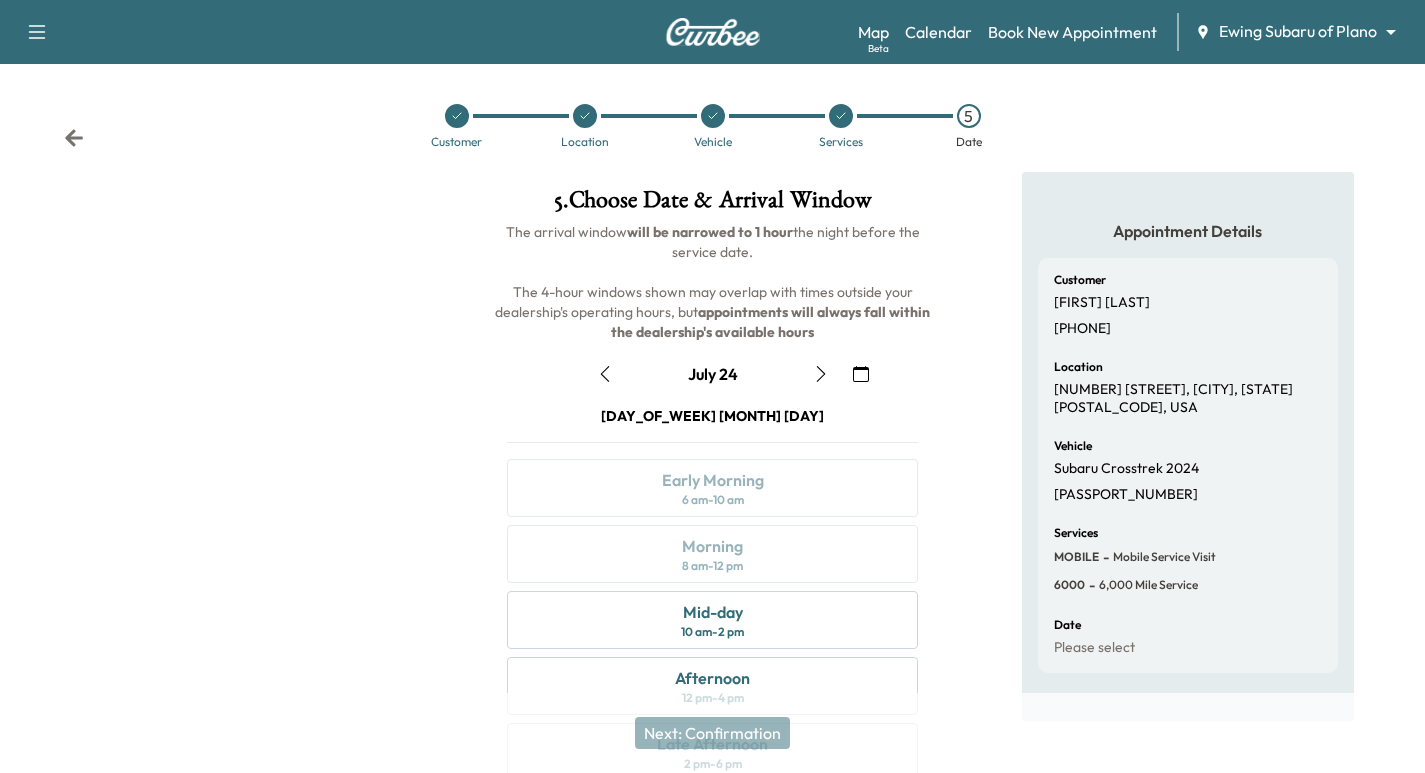 click 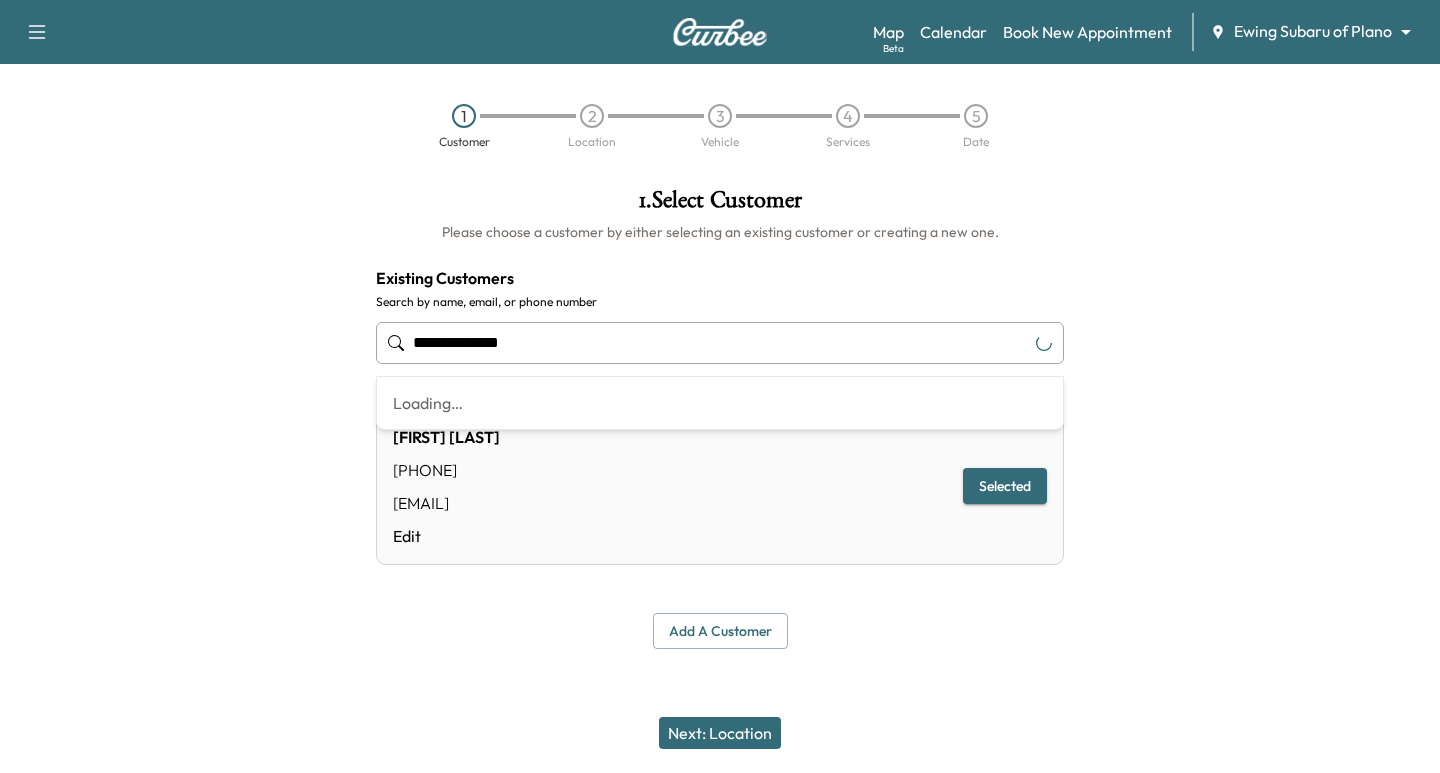 drag, startPoint x: 551, startPoint y: 345, endPoint x: -16, endPoint y: 317, distance: 567.6909 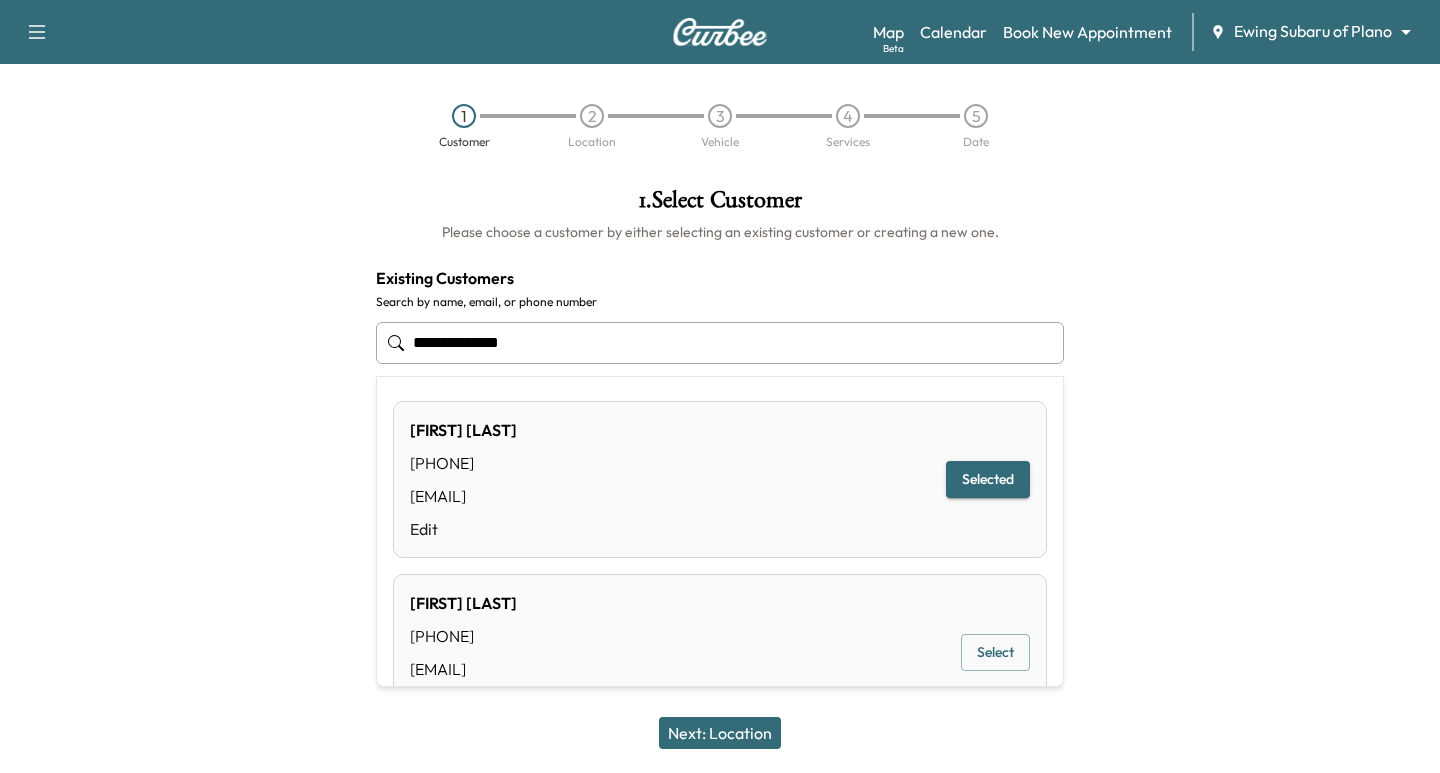 paste on "***" 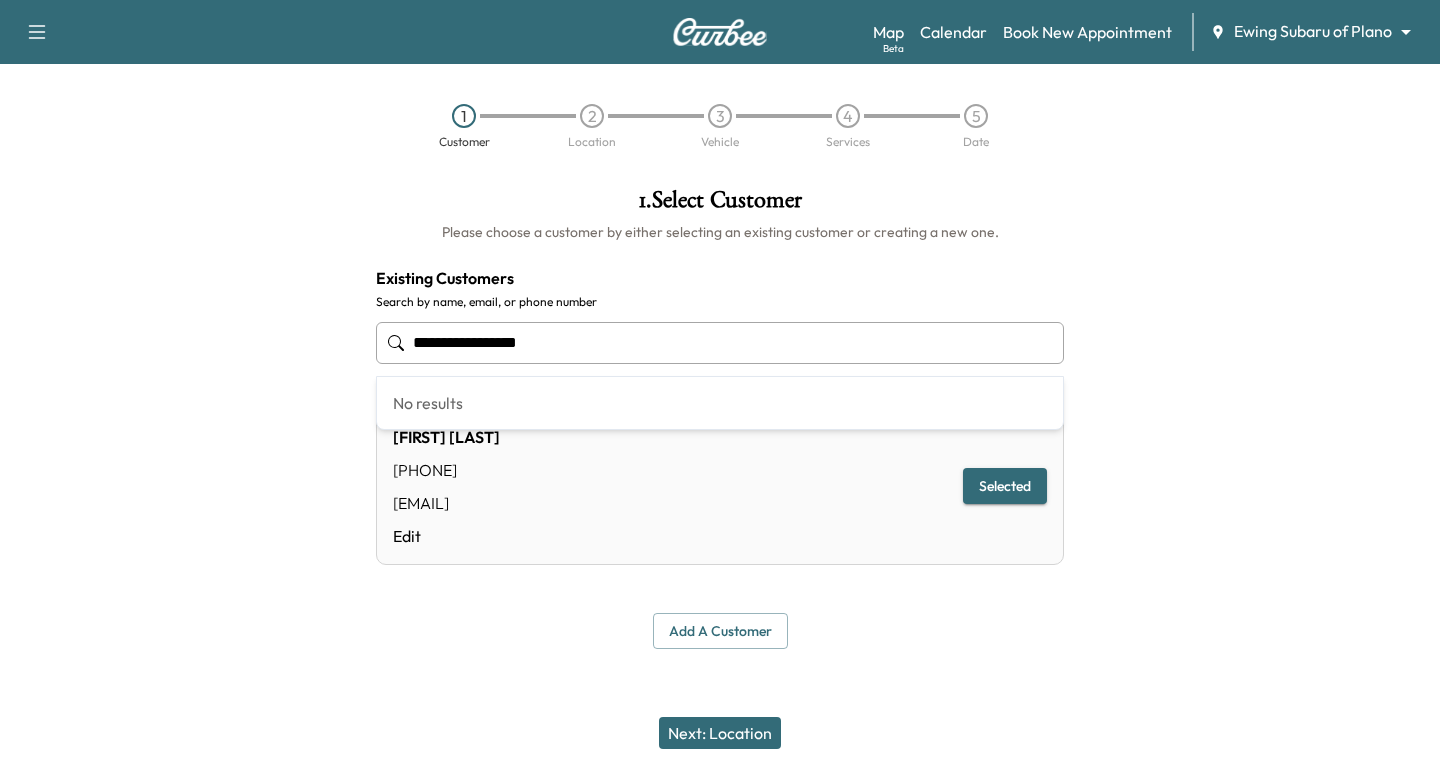 drag, startPoint x: 626, startPoint y: 344, endPoint x: -246, endPoint y: 285, distance: 873.9937 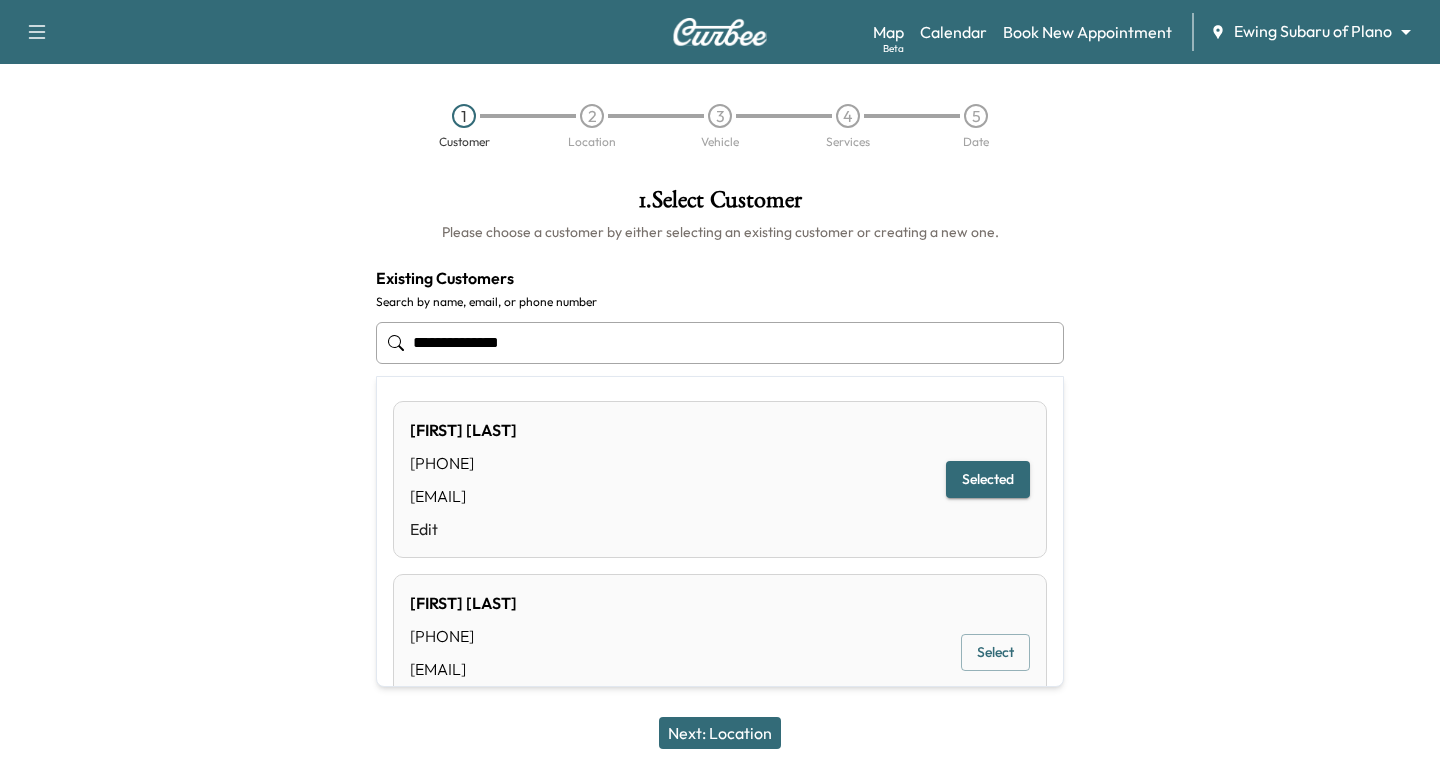 drag, startPoint x: 629, startPoint y: 345, endPoint x: -37, endPoint y: 287, distance: 668.52075 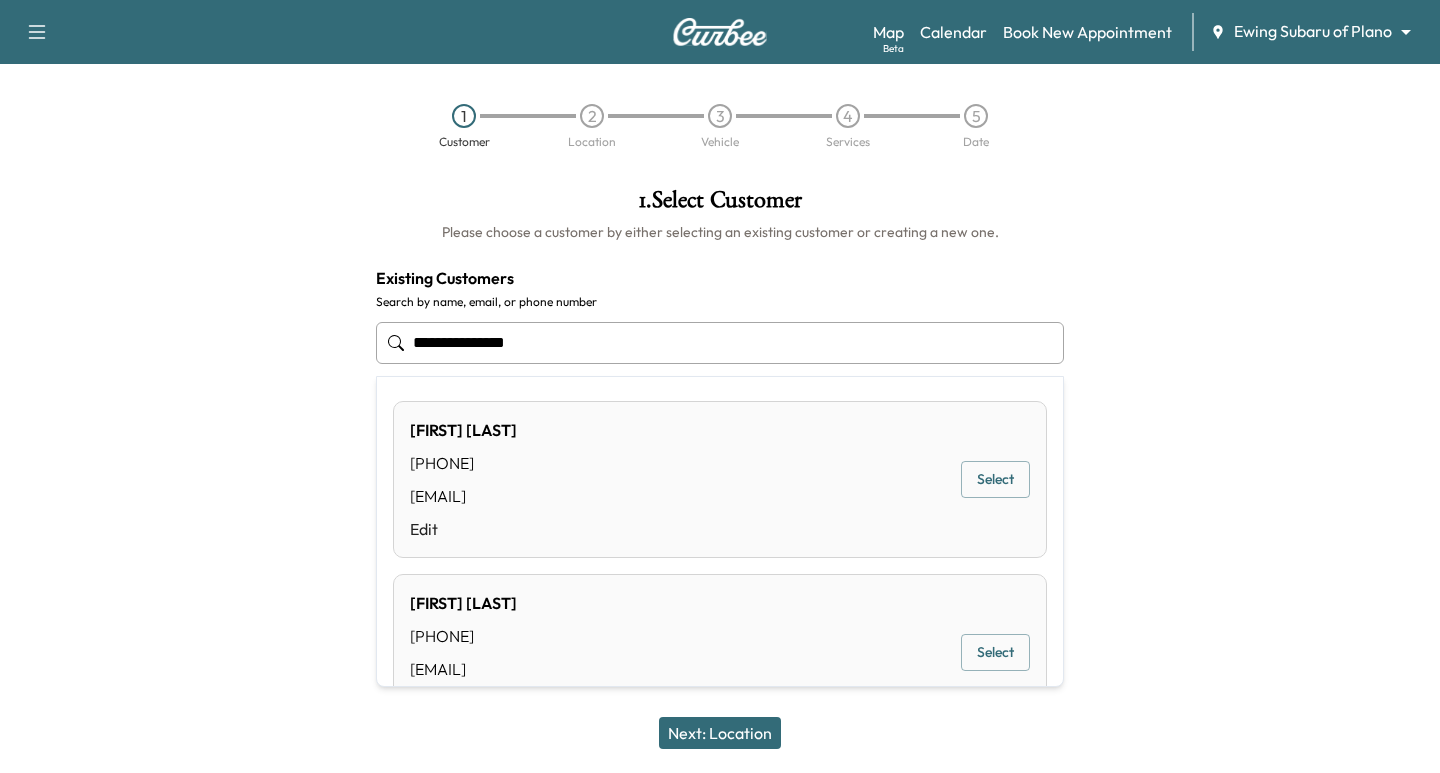 type on "**********" 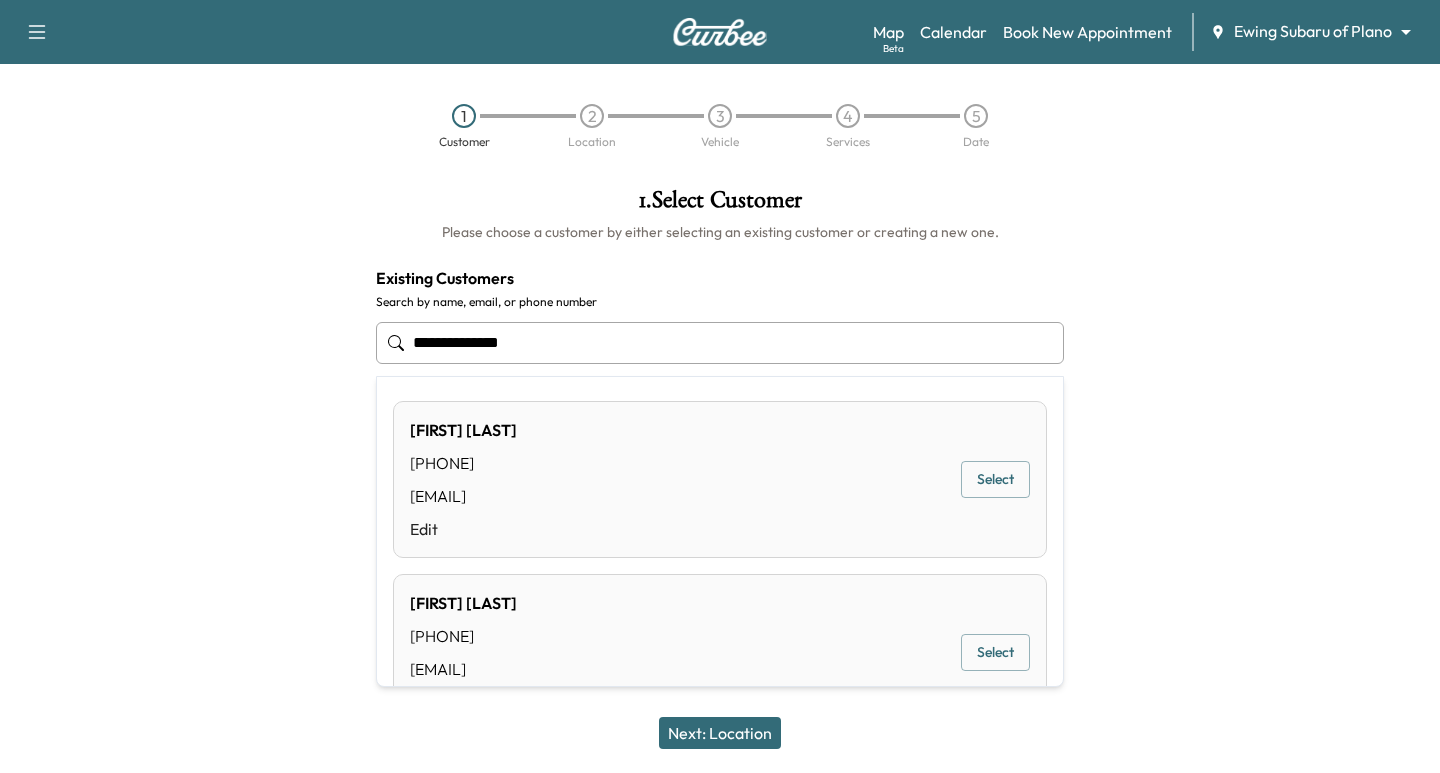 click at bounding box center (180, 418) 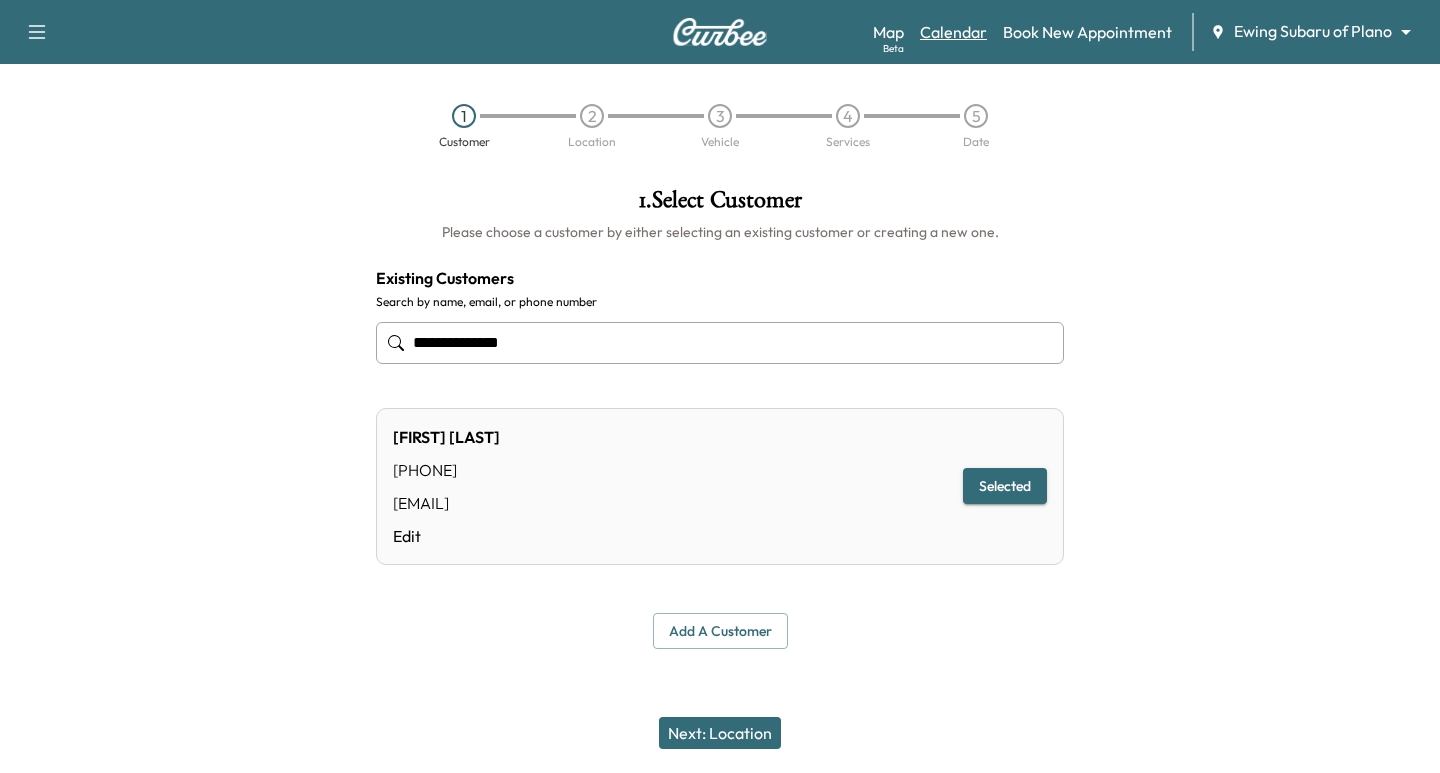 click on "Calendar" at bounding box center [953, 32] 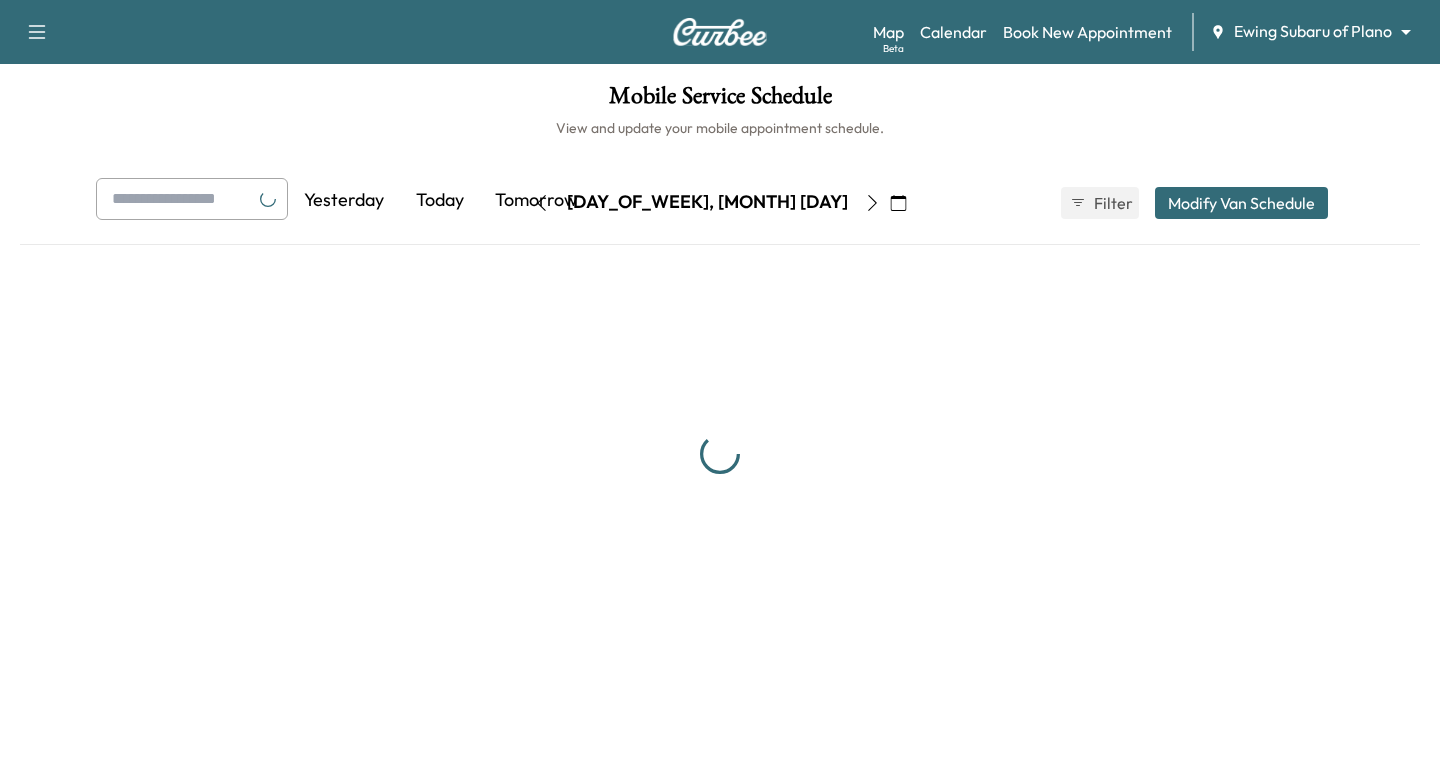 click on "Support Log Out Map Beta Calendar Book New Appointment Ewing Subaru of Plano ******** ​" at bounding box center [720, 32] 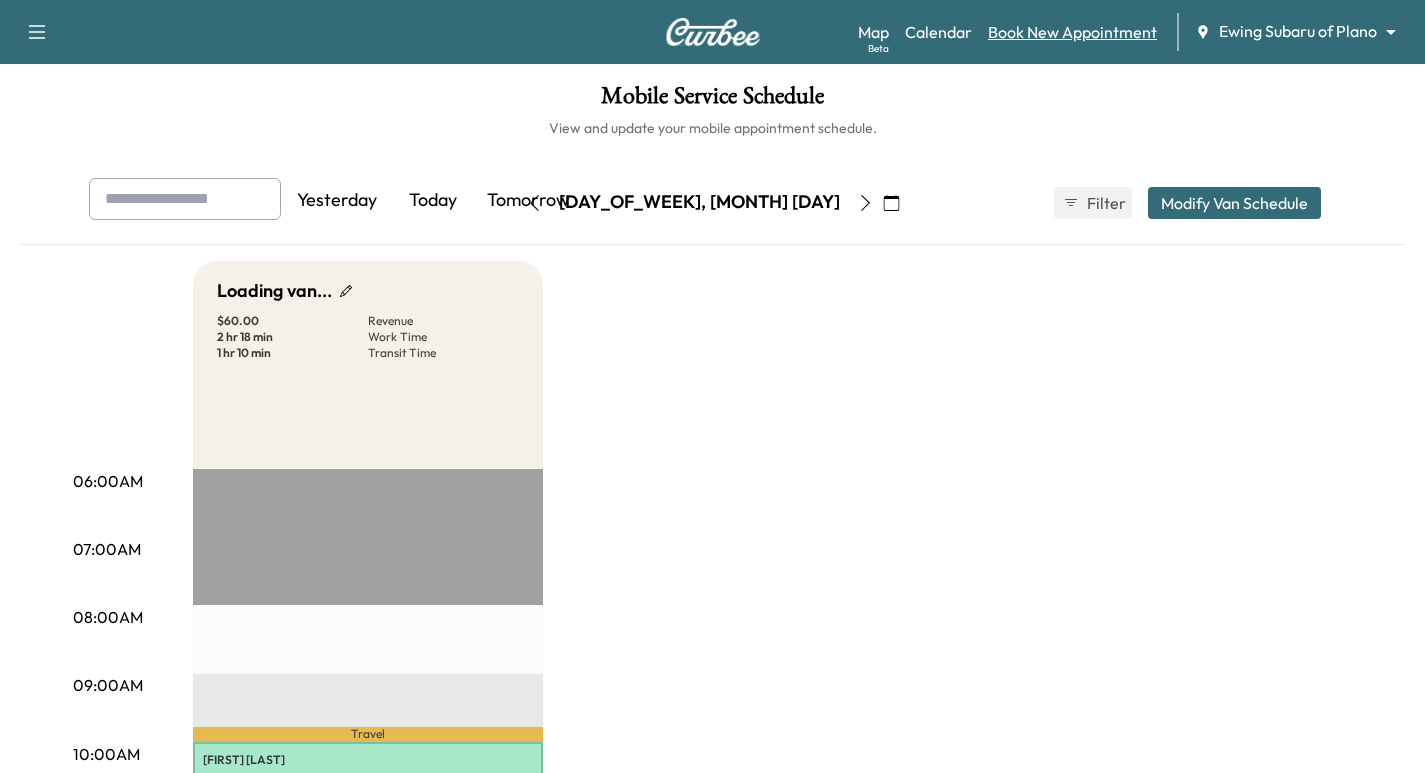 click on "Book New Appointment" at bounding box center [1072, 32] 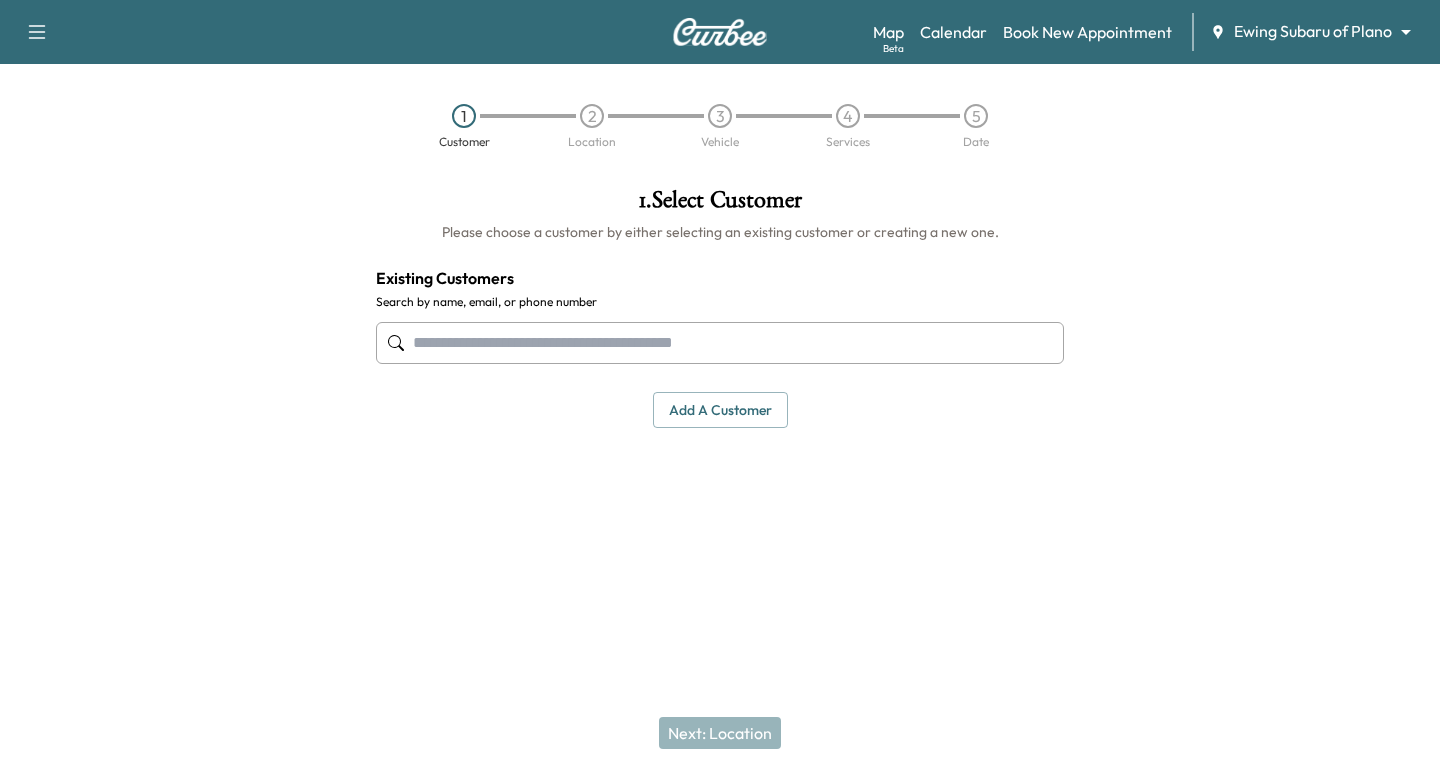 click at bounding box center [720, 343] 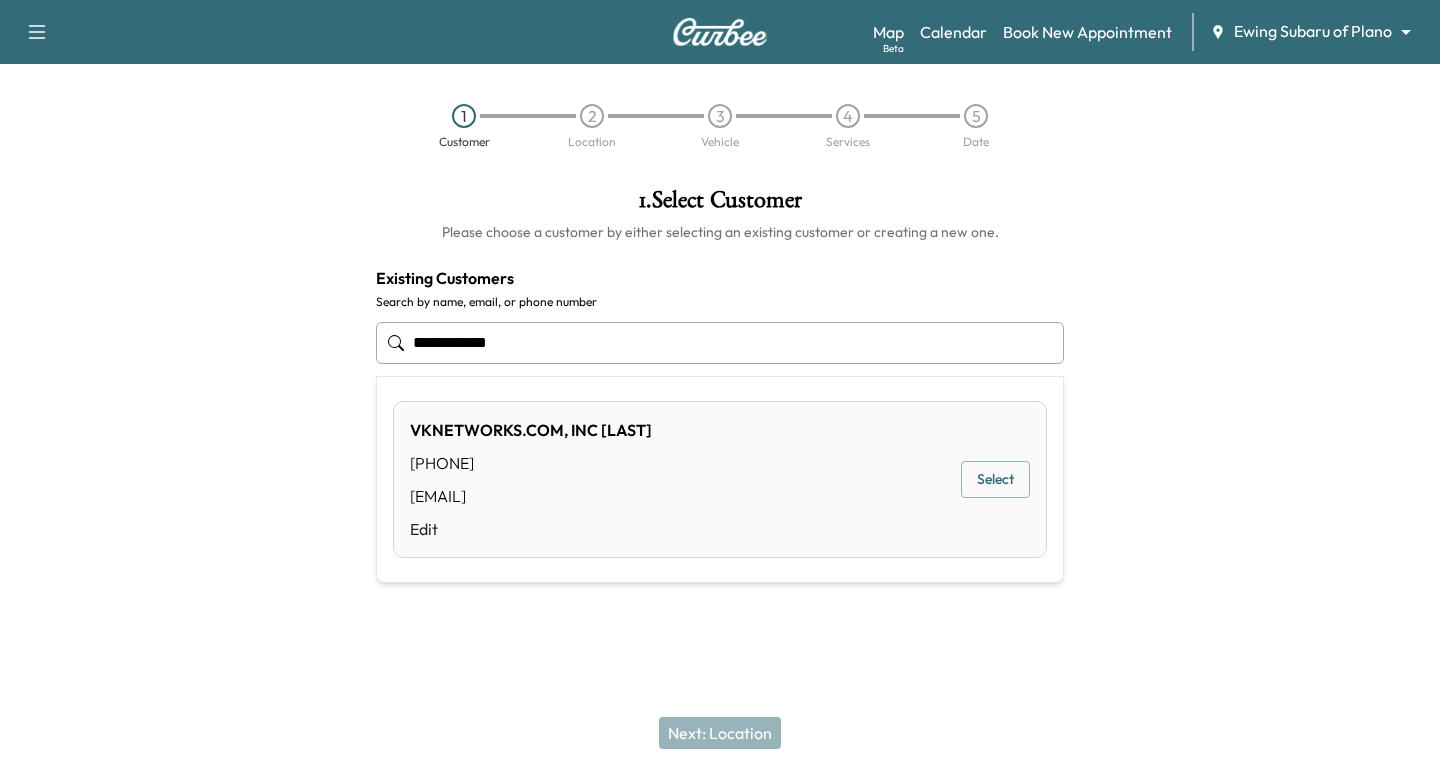 drag, startPoint x: 569, startPoint y: 338, endPoint x: -39, endPoint y: 323, distance: 608.185 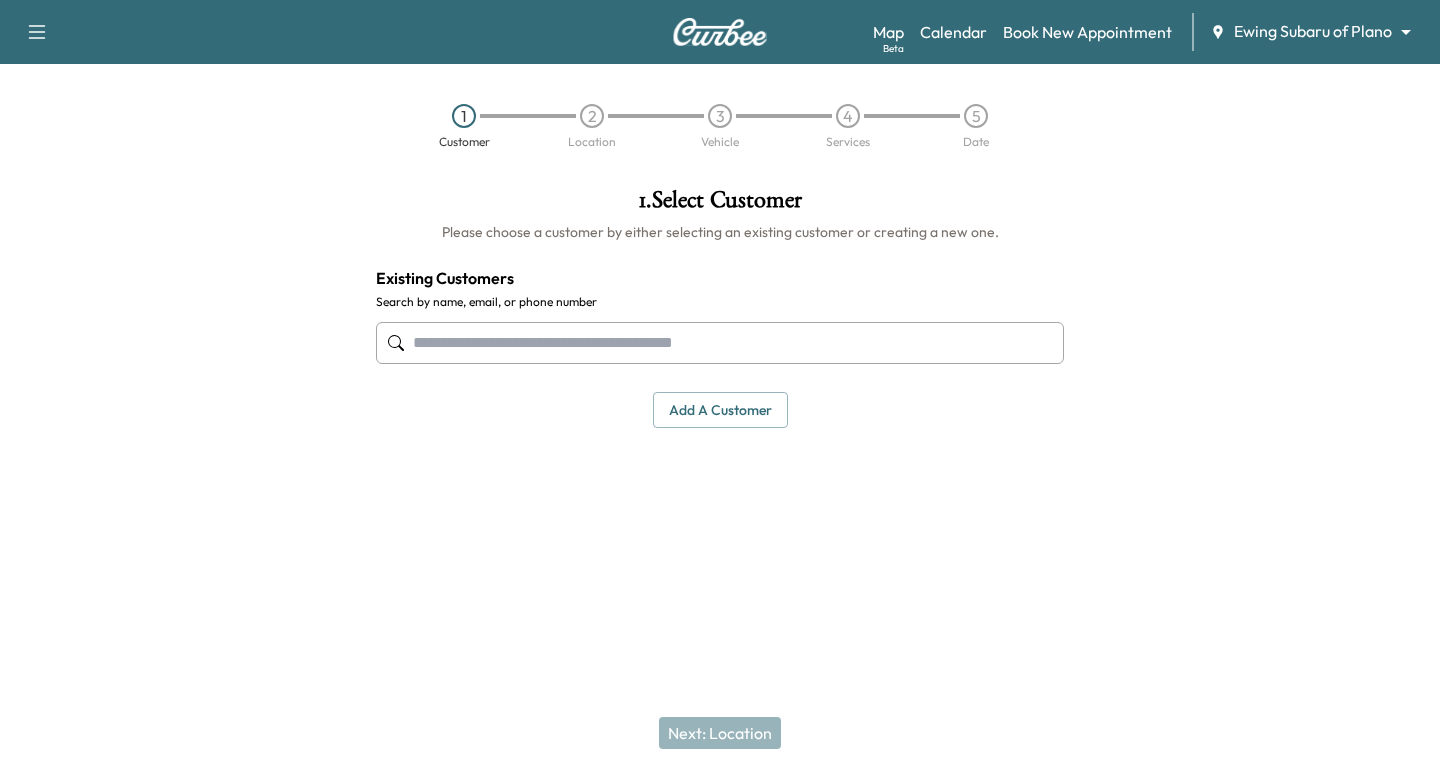 drag, startPoint x: 700, startPoint y: 402, endPoint x: 751, endPoint y: 416, distance: 52.886673 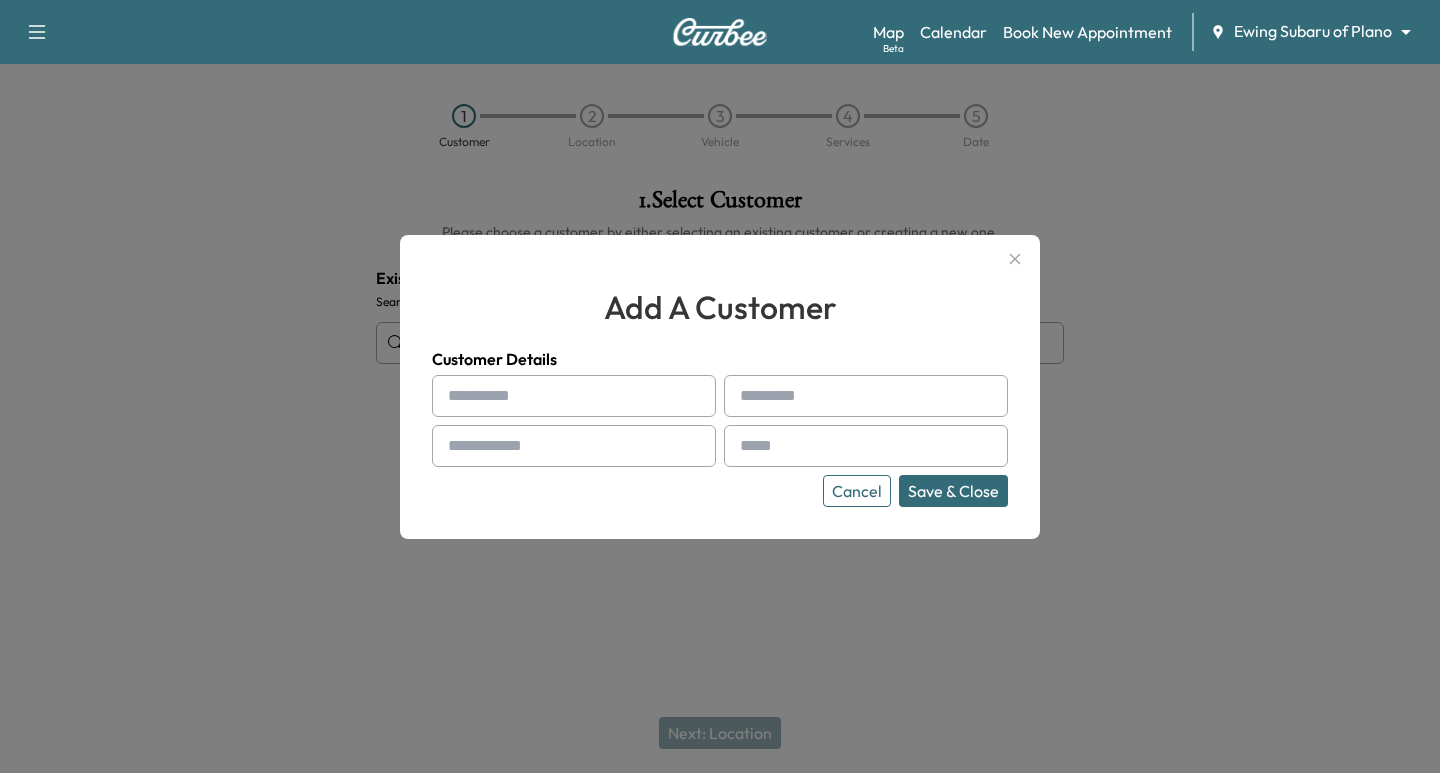 click at bounding box center (574, 396) 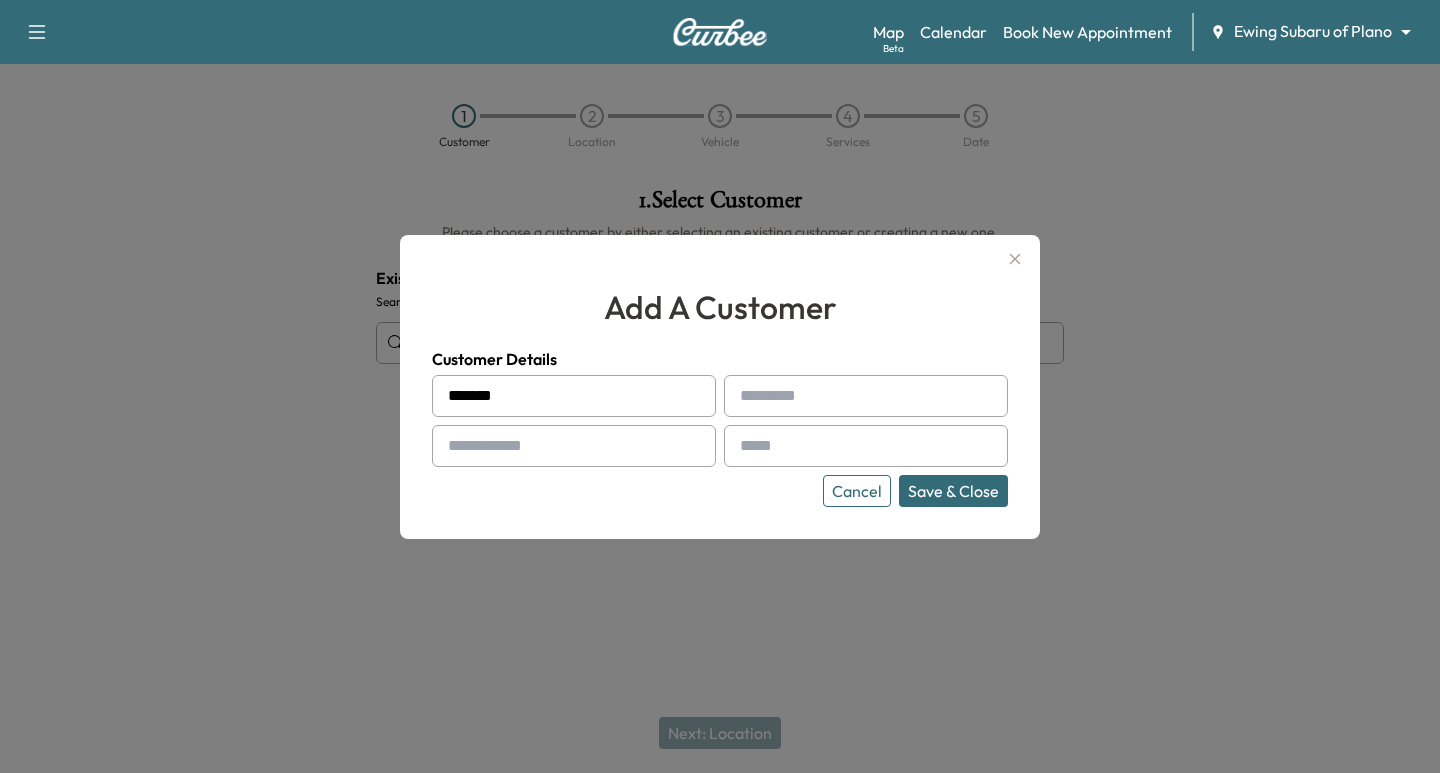type on "*******" 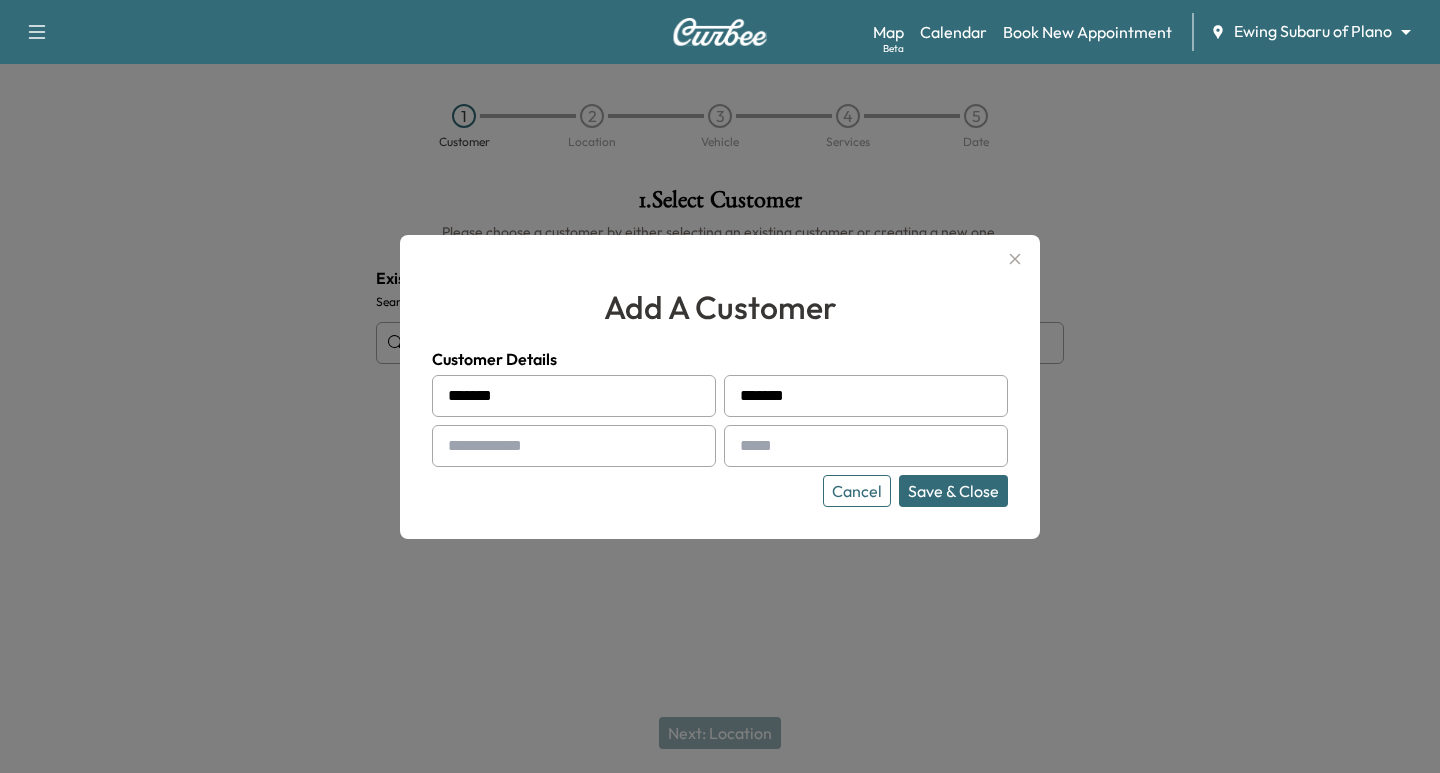 type on "*******" 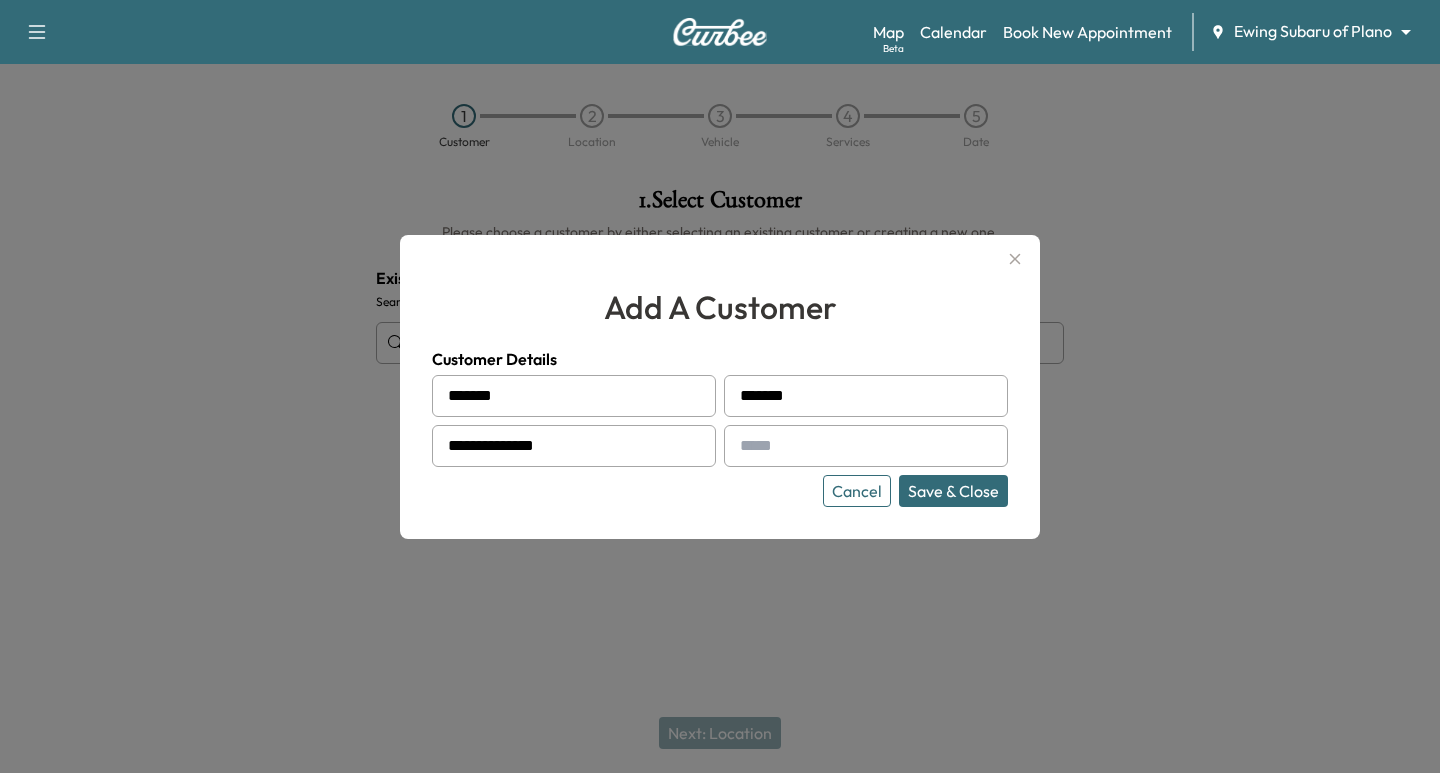 type on "**********" 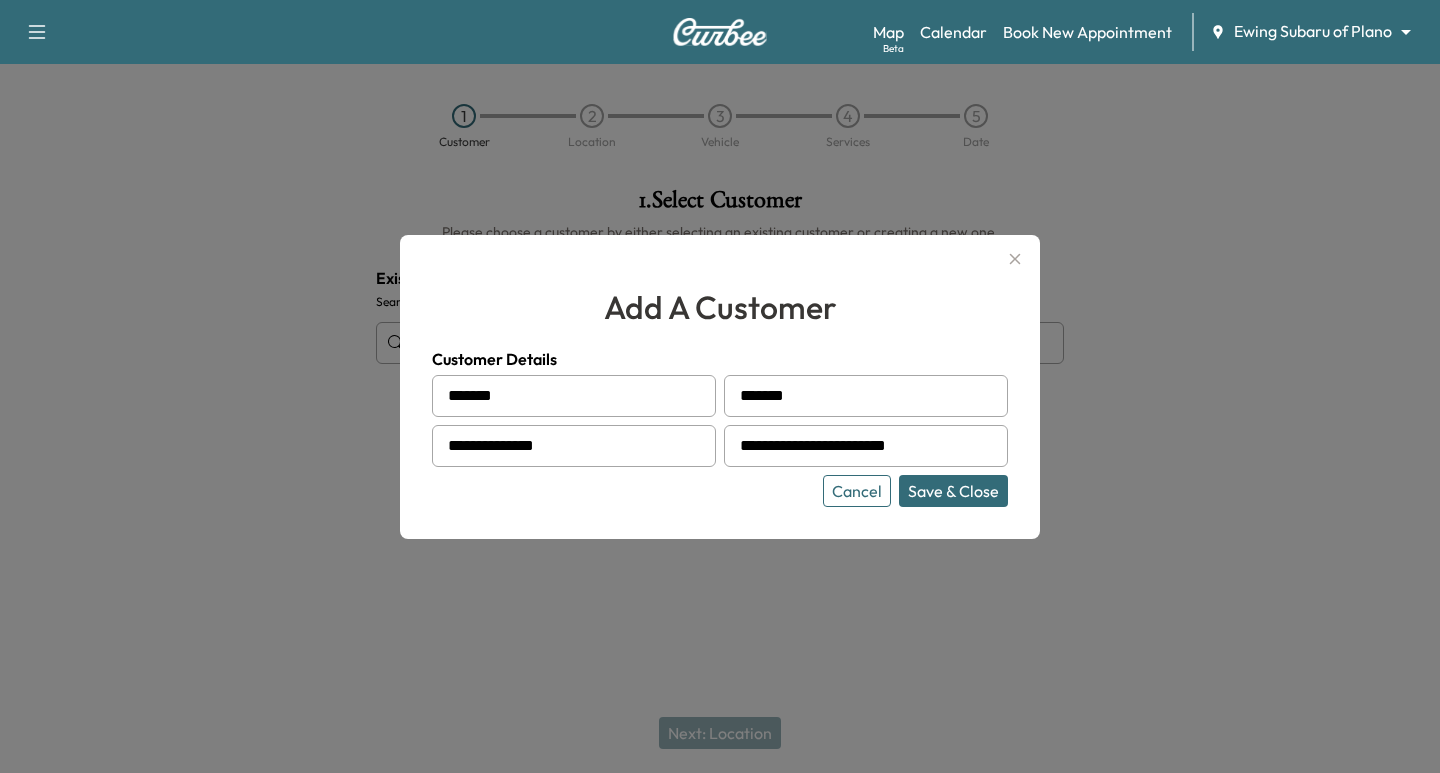 type on "**********" 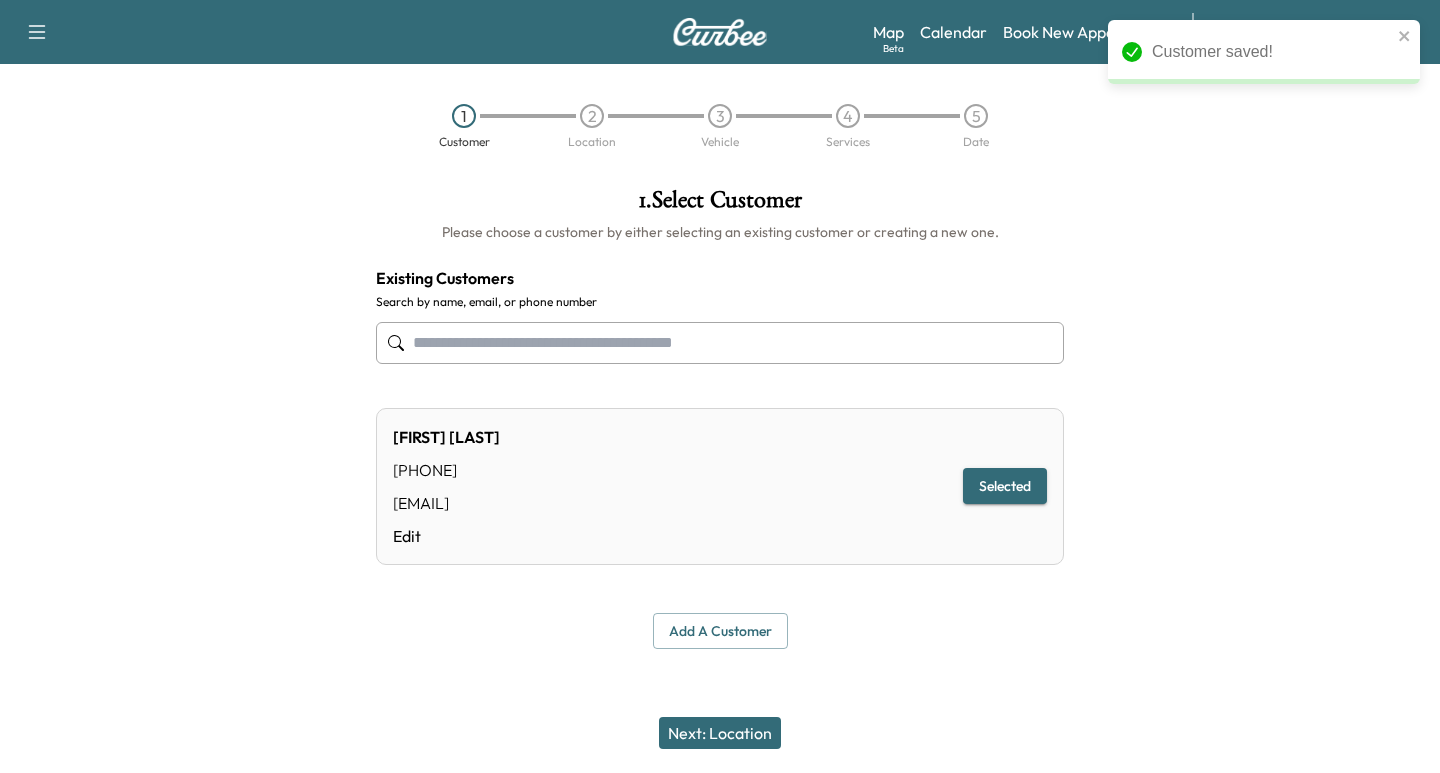 click on "Next: Location" at bounding box center [720, 733] 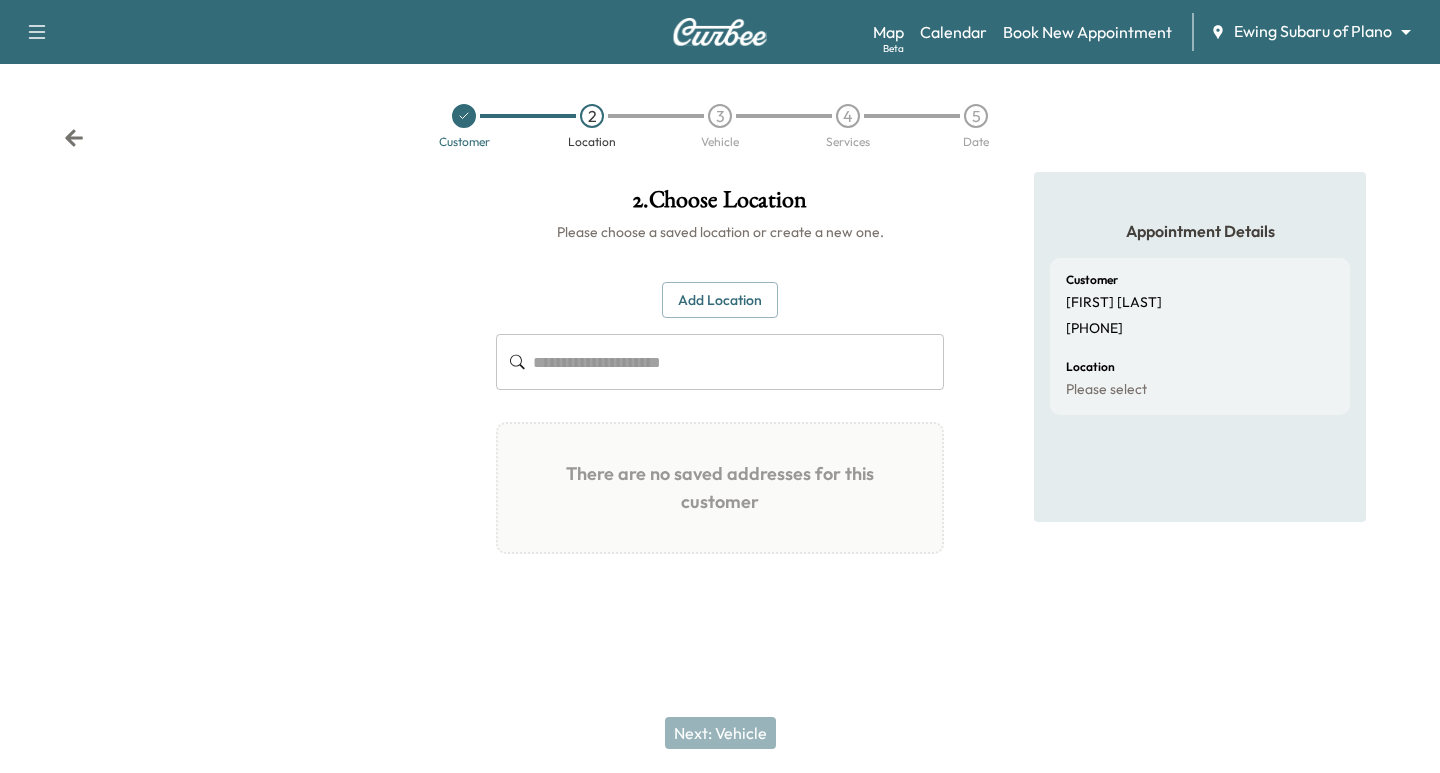 click on "Add Location" at bounding box center (720, 300) 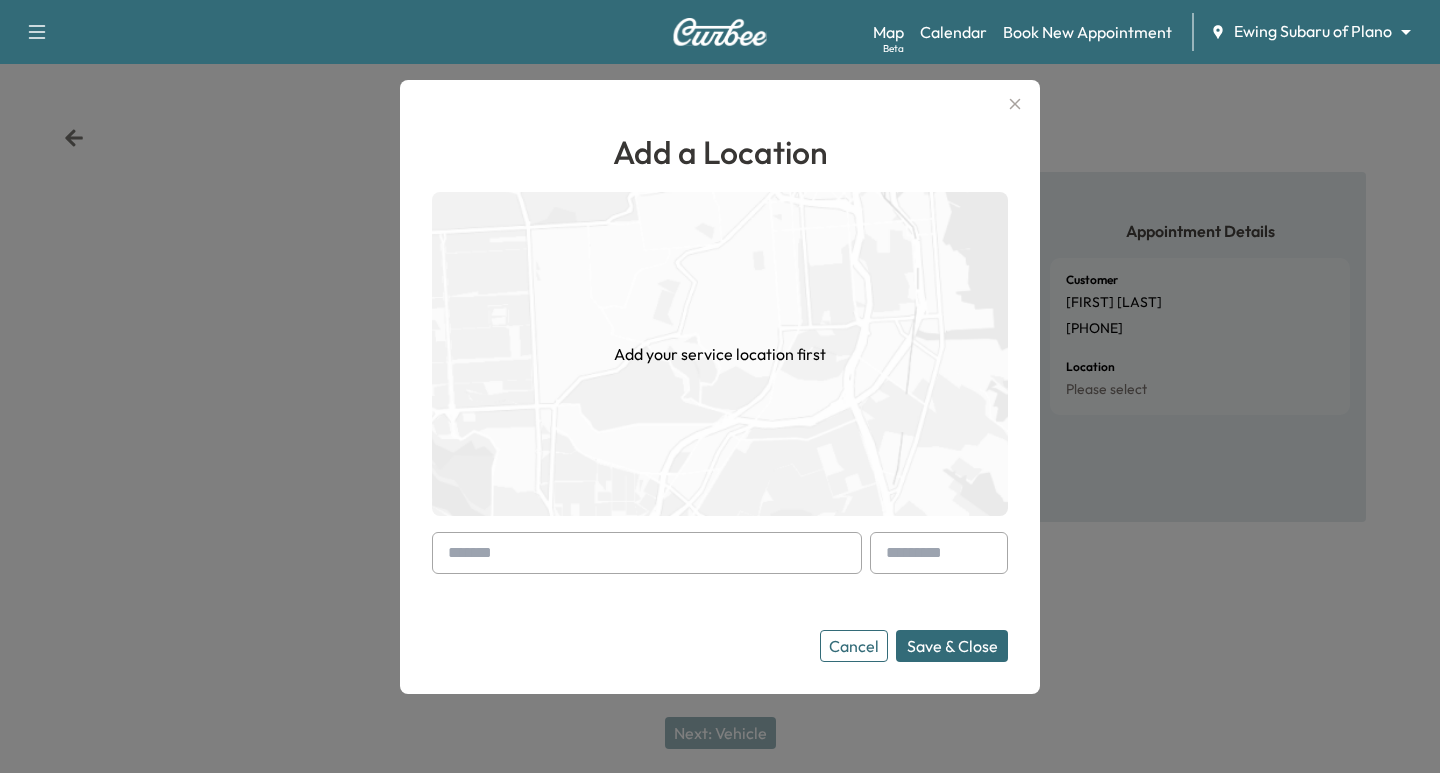 click at bounding box center (647, 553) 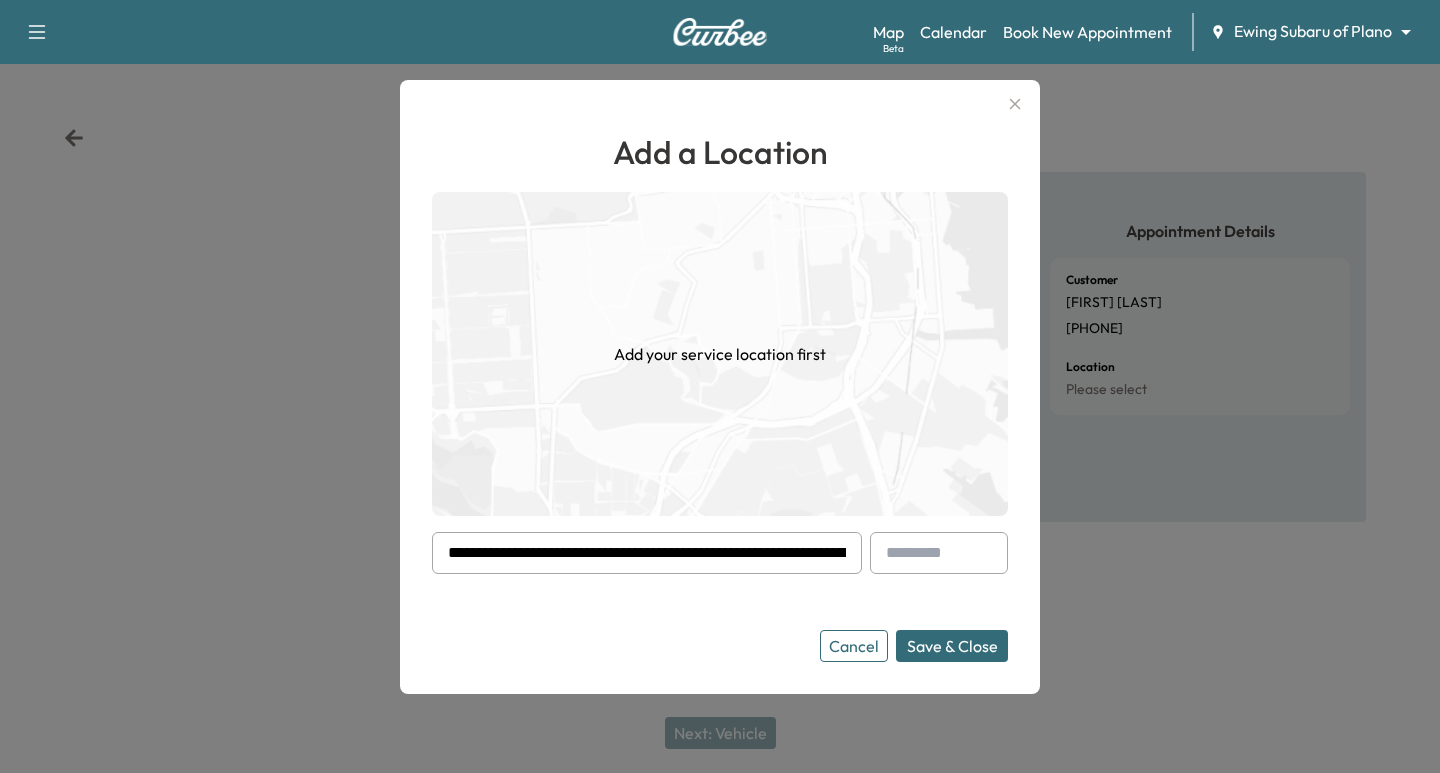 scroll, scrollTop: 0, scrollLeft: 82, axis: horizontal 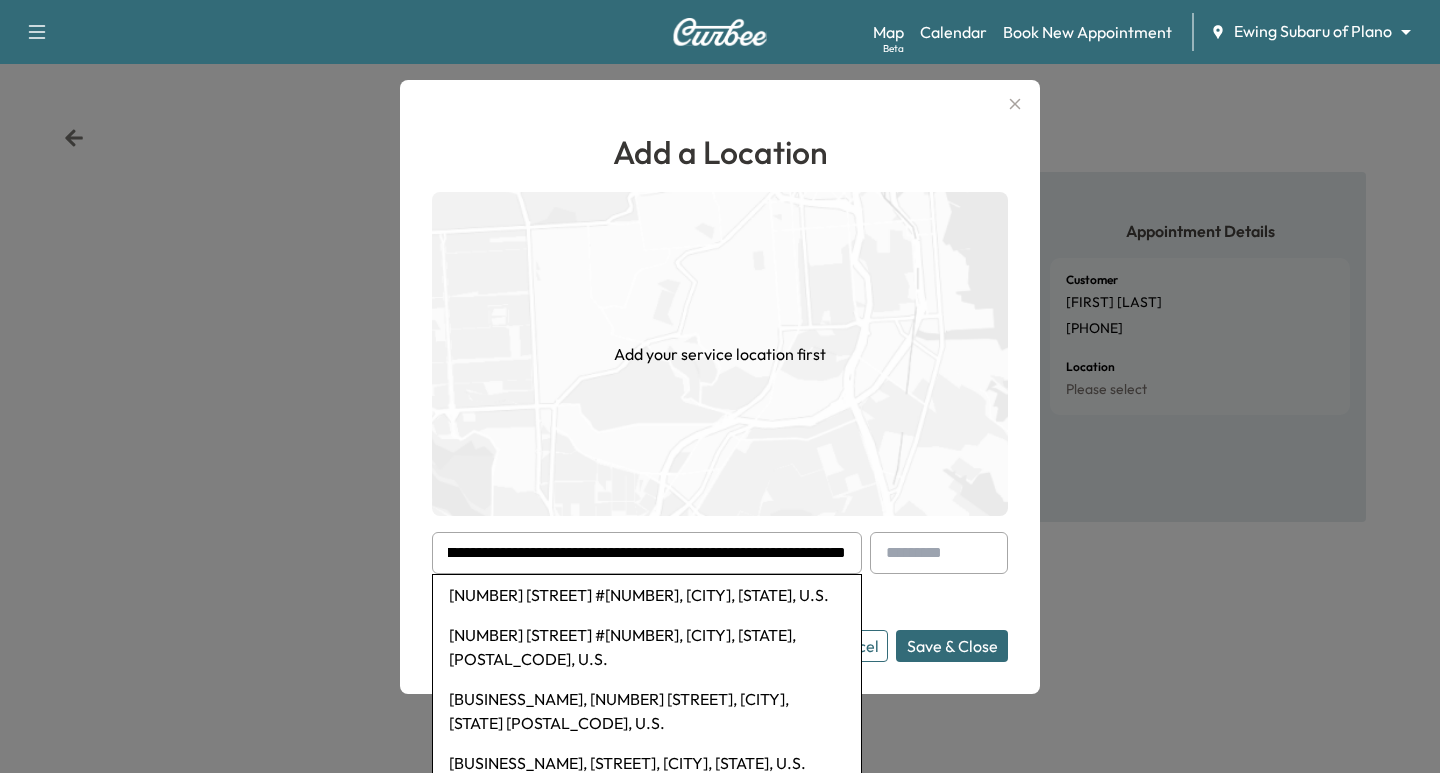 click on "[NUMBER] [STREET] #[NUMBER], [CITY], [STATE], U.S." at bounding box center (647, 595) 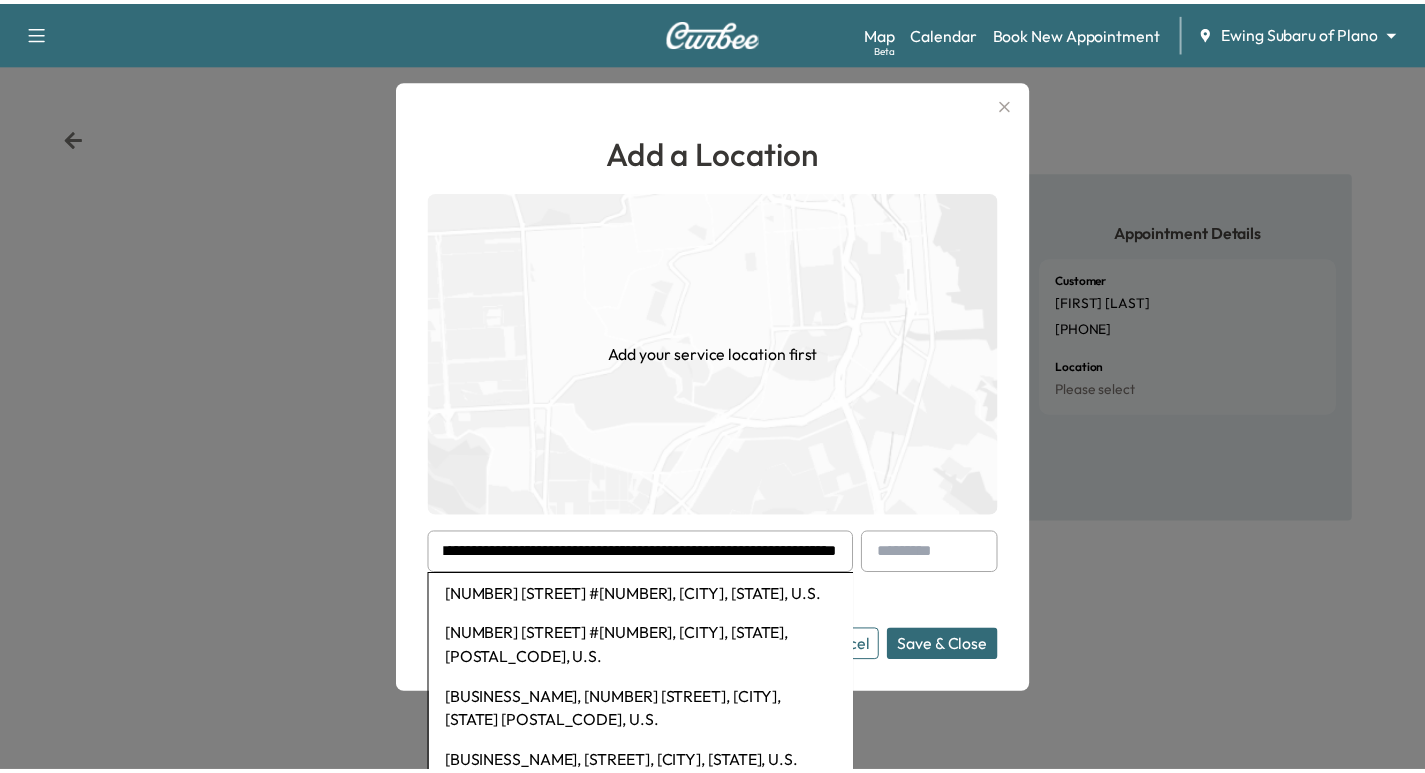 scroll, scrollTop: 0, scrollLeft: 0, axis: both 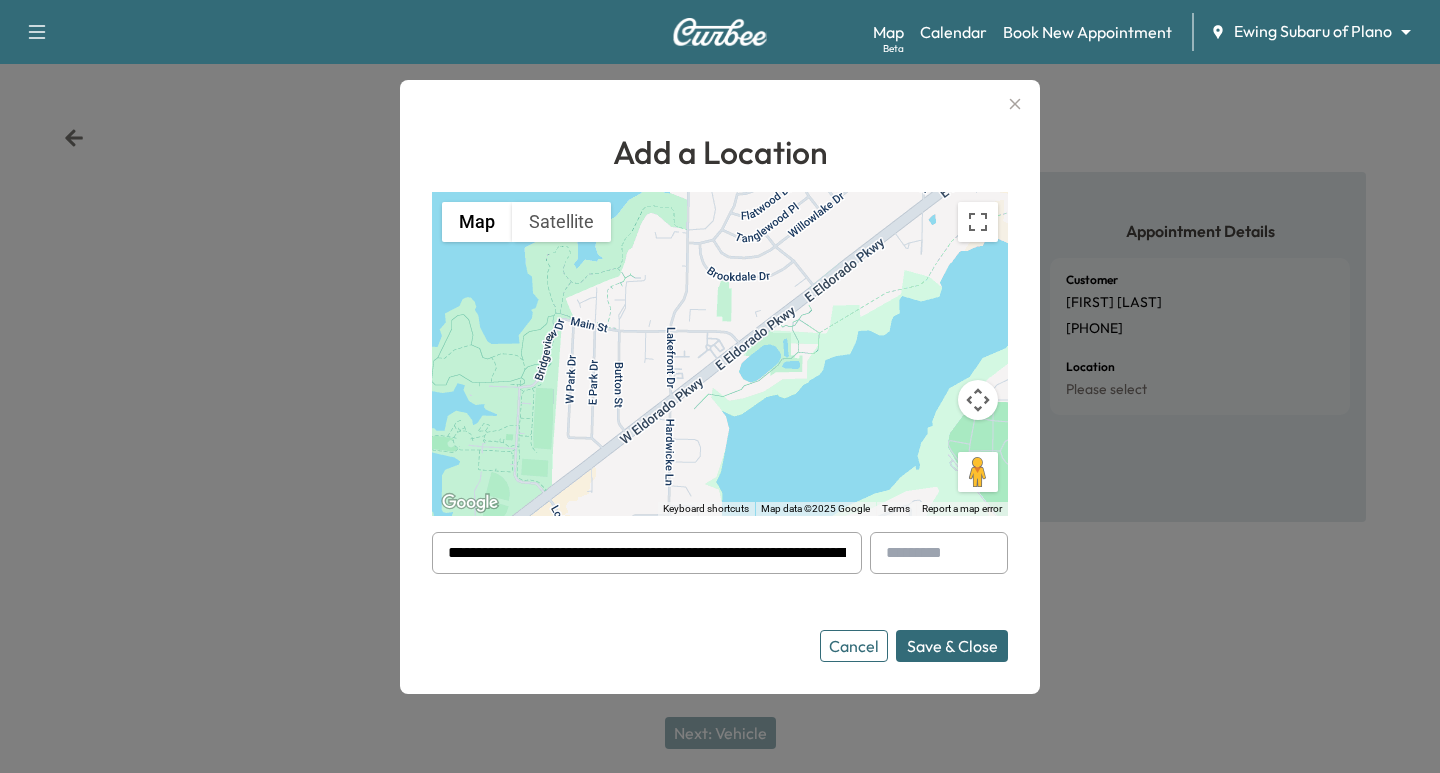 click on "Save & Close" at bounding box center (952, 646) 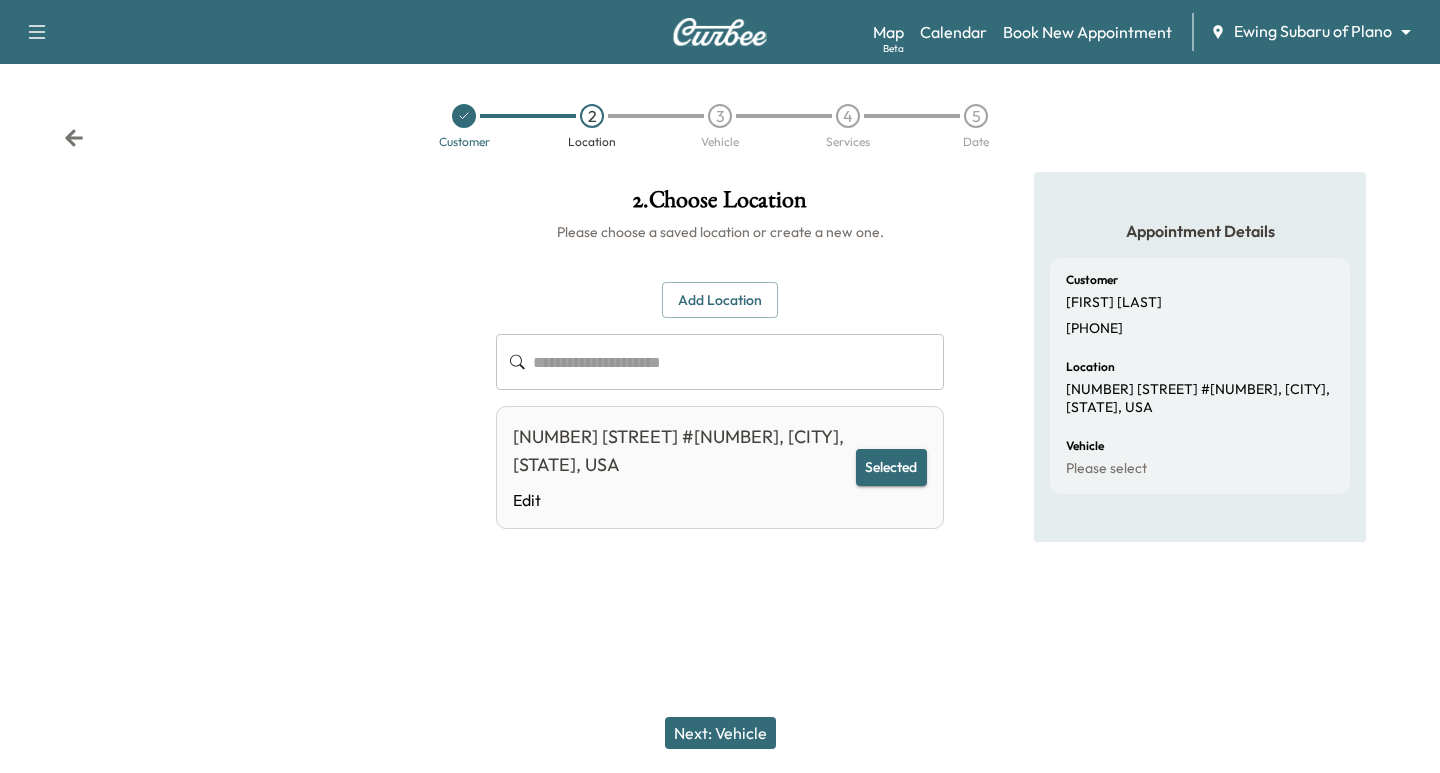 click on "Next: Vehicle" at bounding box center (720, 733) 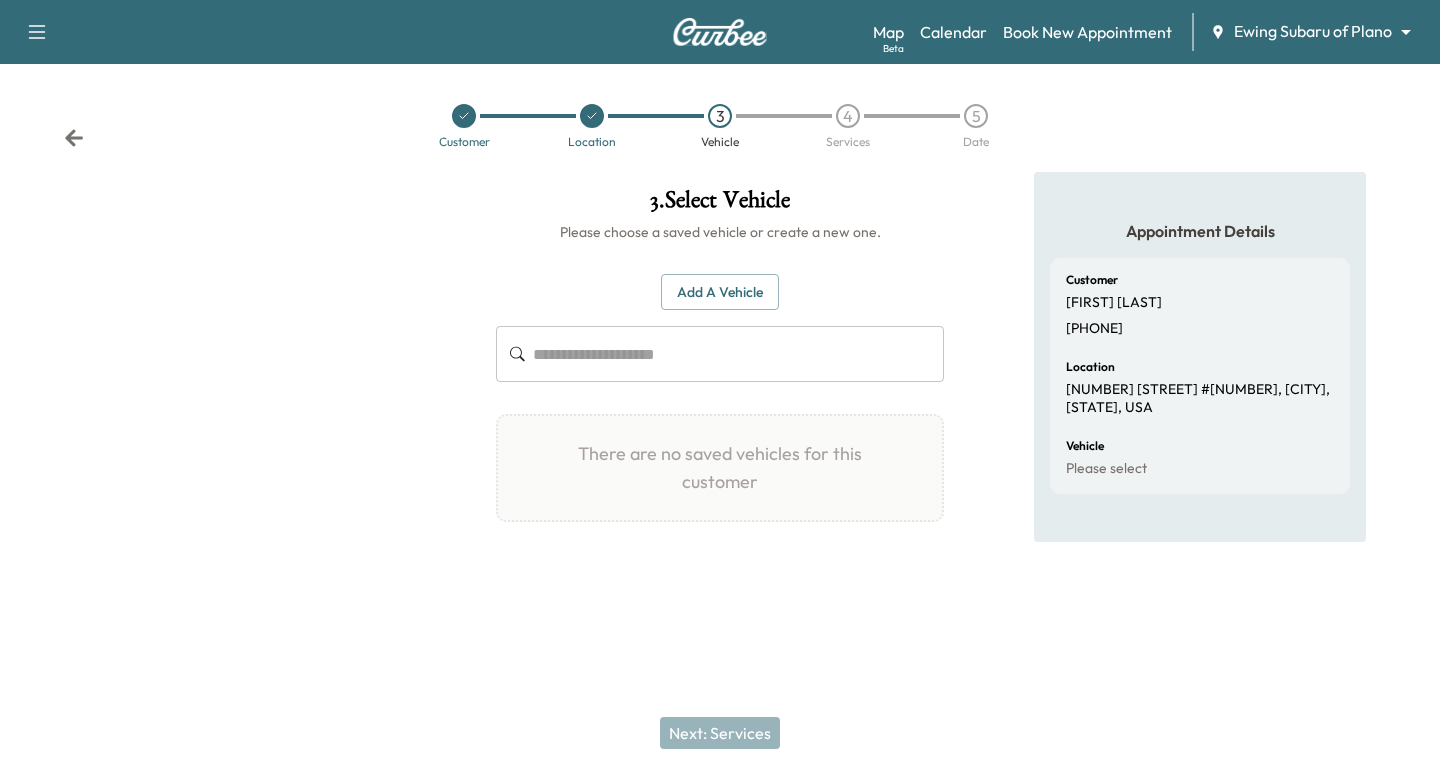 click on "Add a Vehicle" at bounding box center [720, 292] 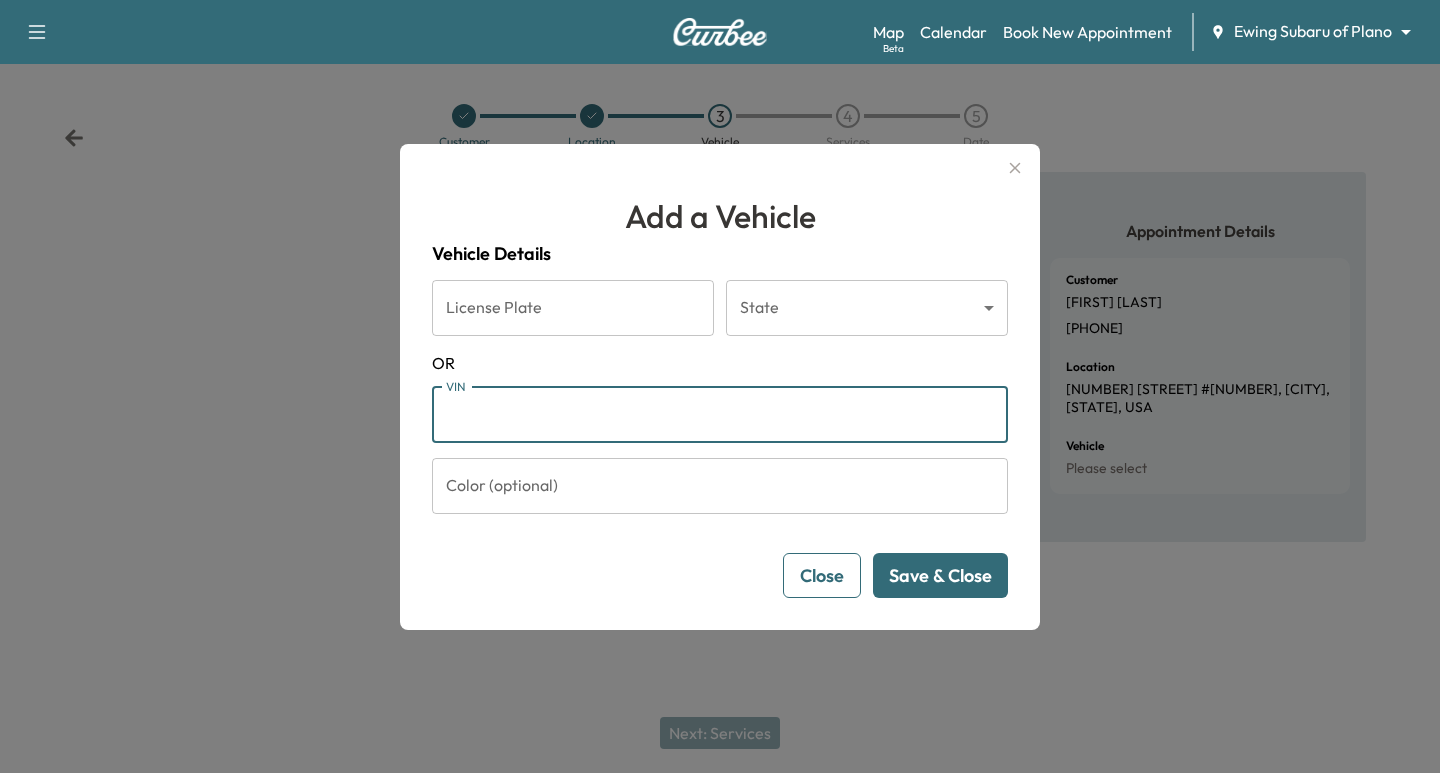 click on "VIN" at bounding box center (720, 415) 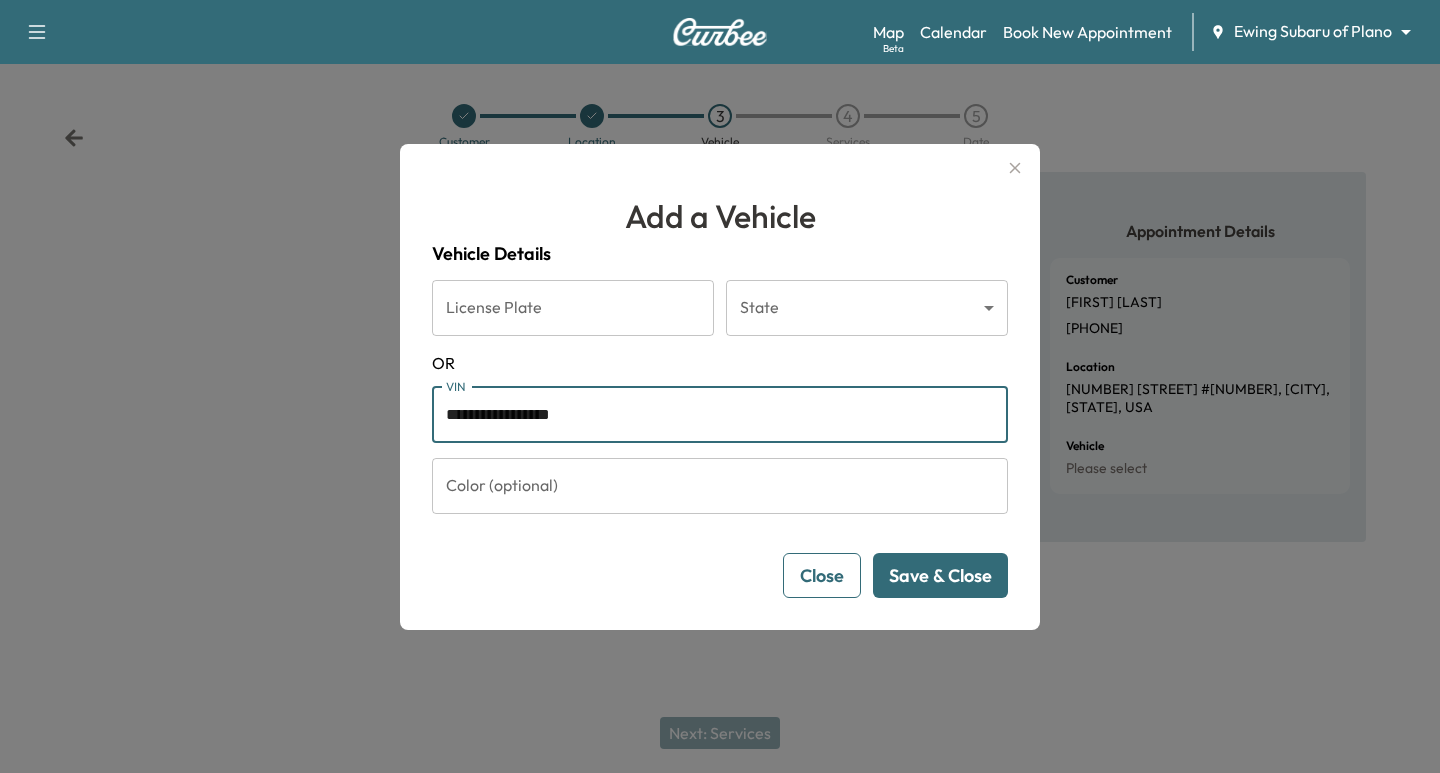 type on "**********" 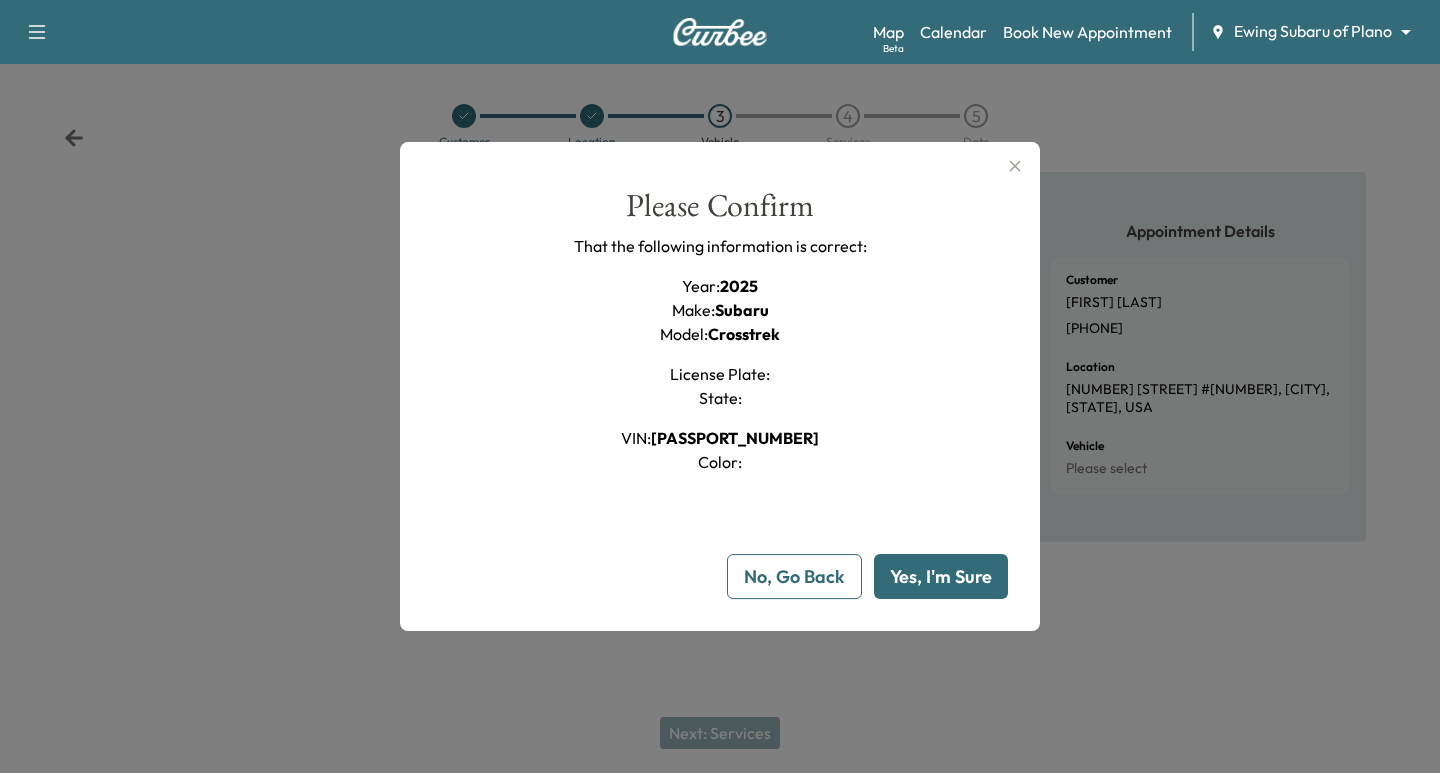 click on "Yes, I'm Sure" at bounding box center (941, 576) 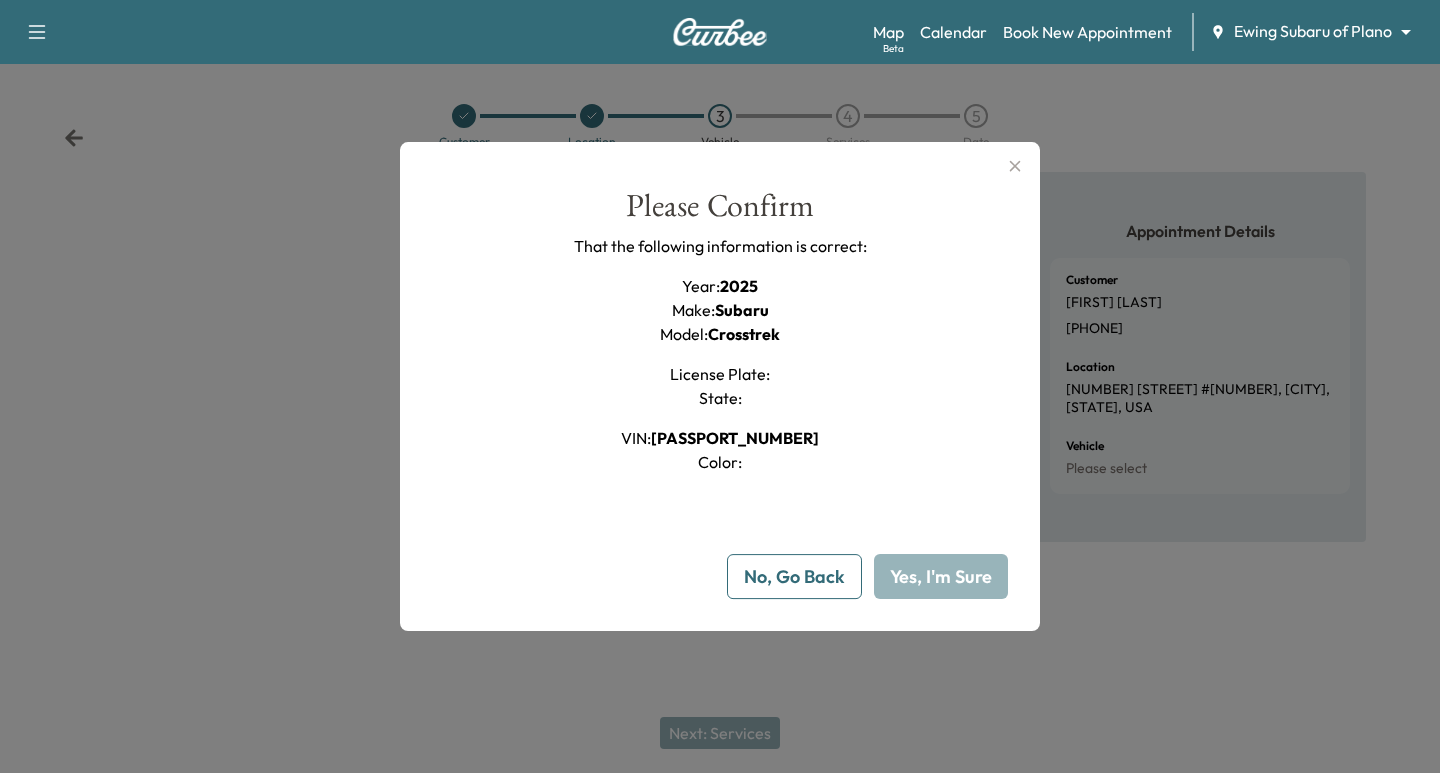 type 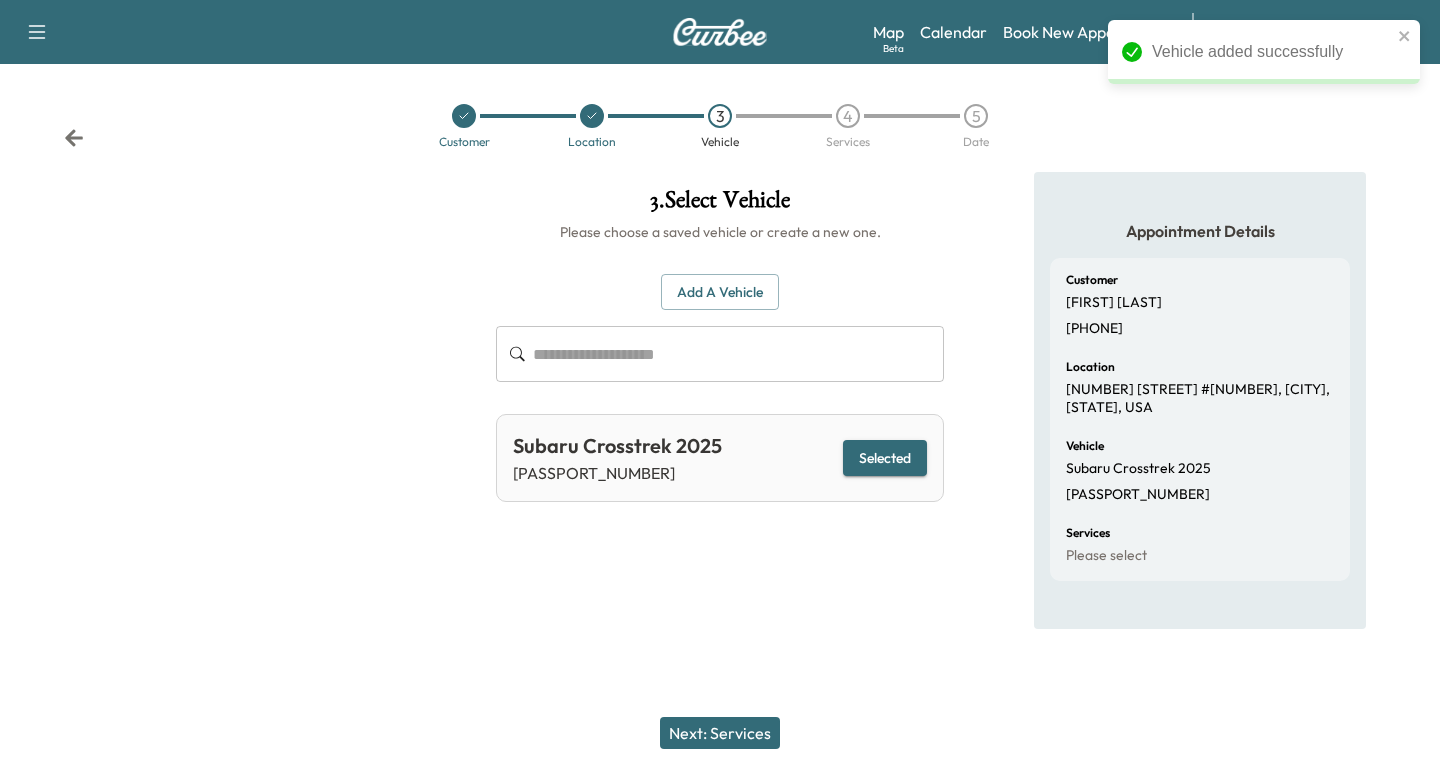 click on "Next: Services" at bounding box center (720, 733) 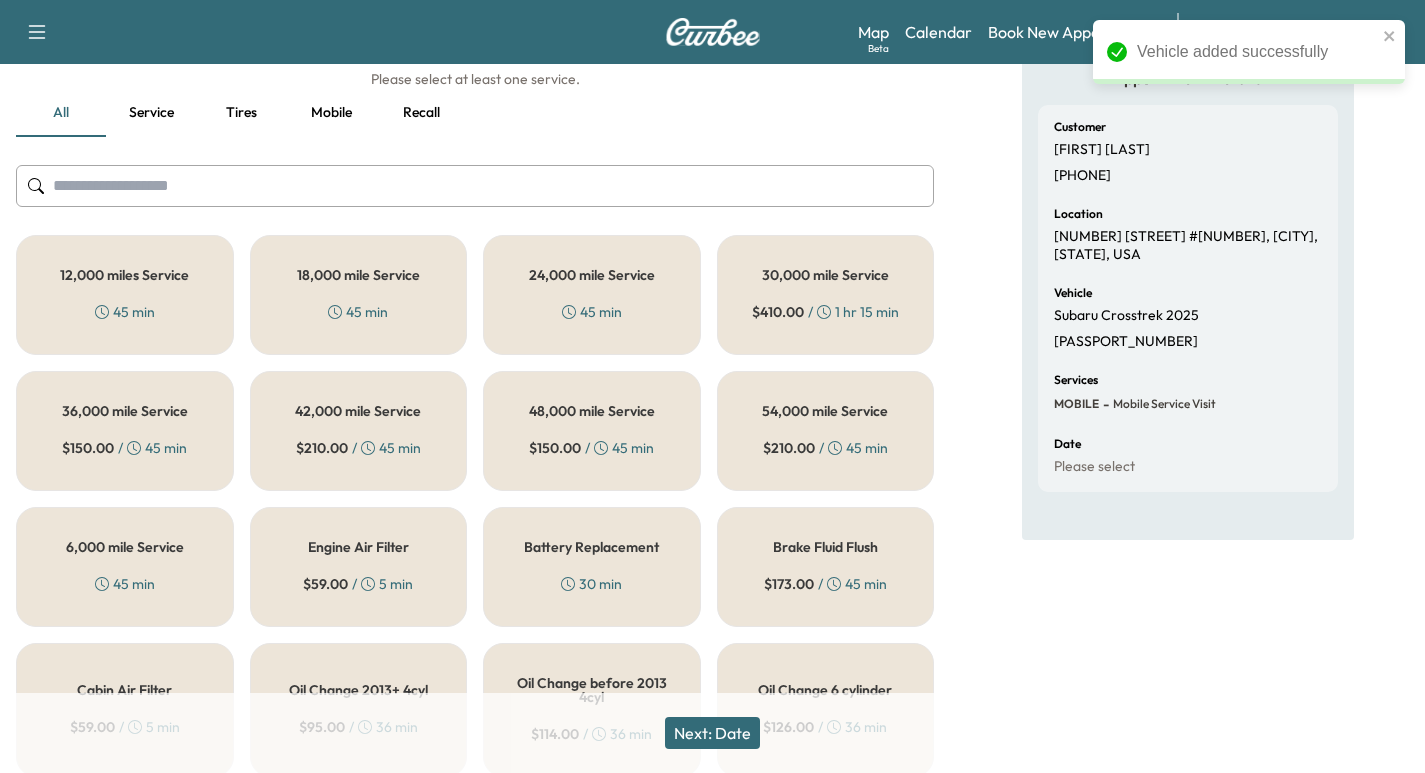 scroll, scrollTop: 225, scrollLeft: 0, axis: vertical 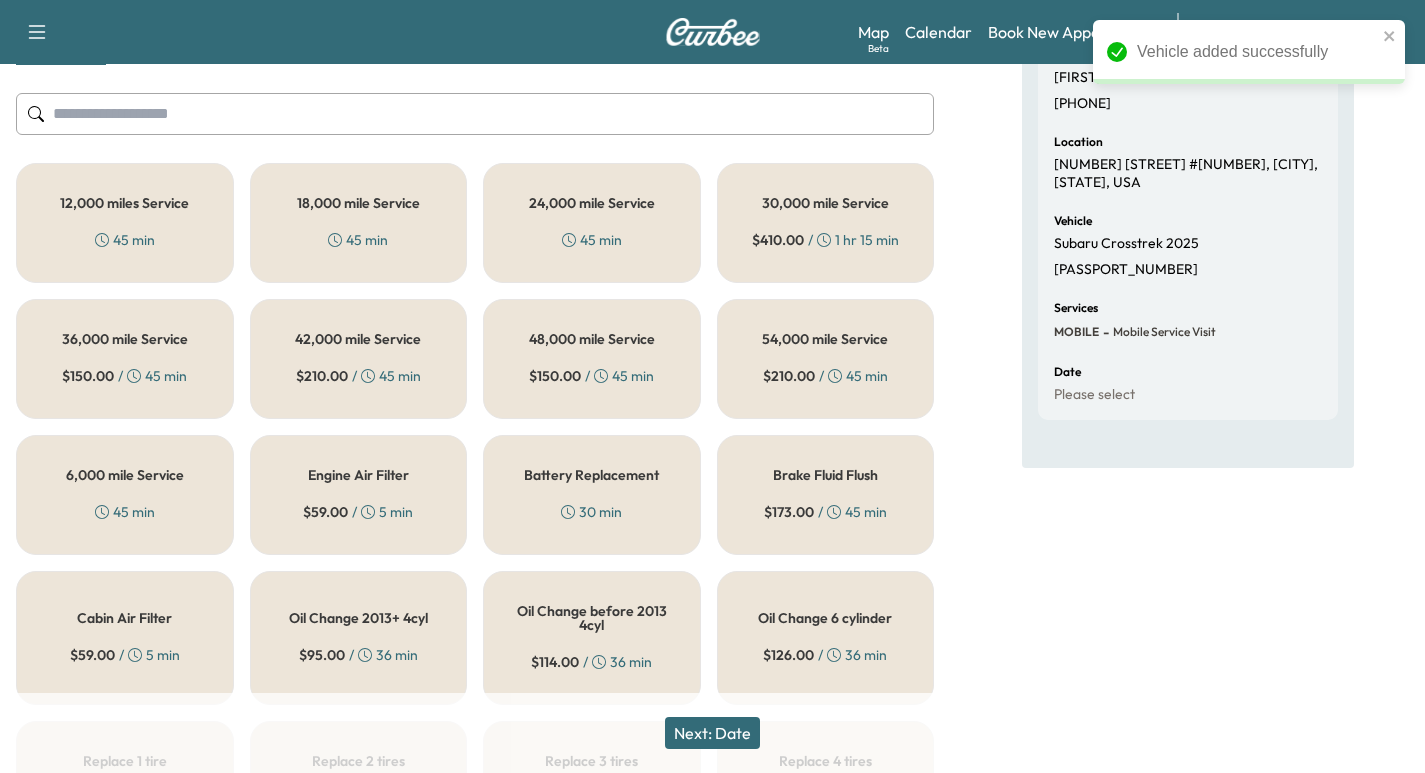 click on "6,000 mile Service 45 min" at bounding box center [125, 495] 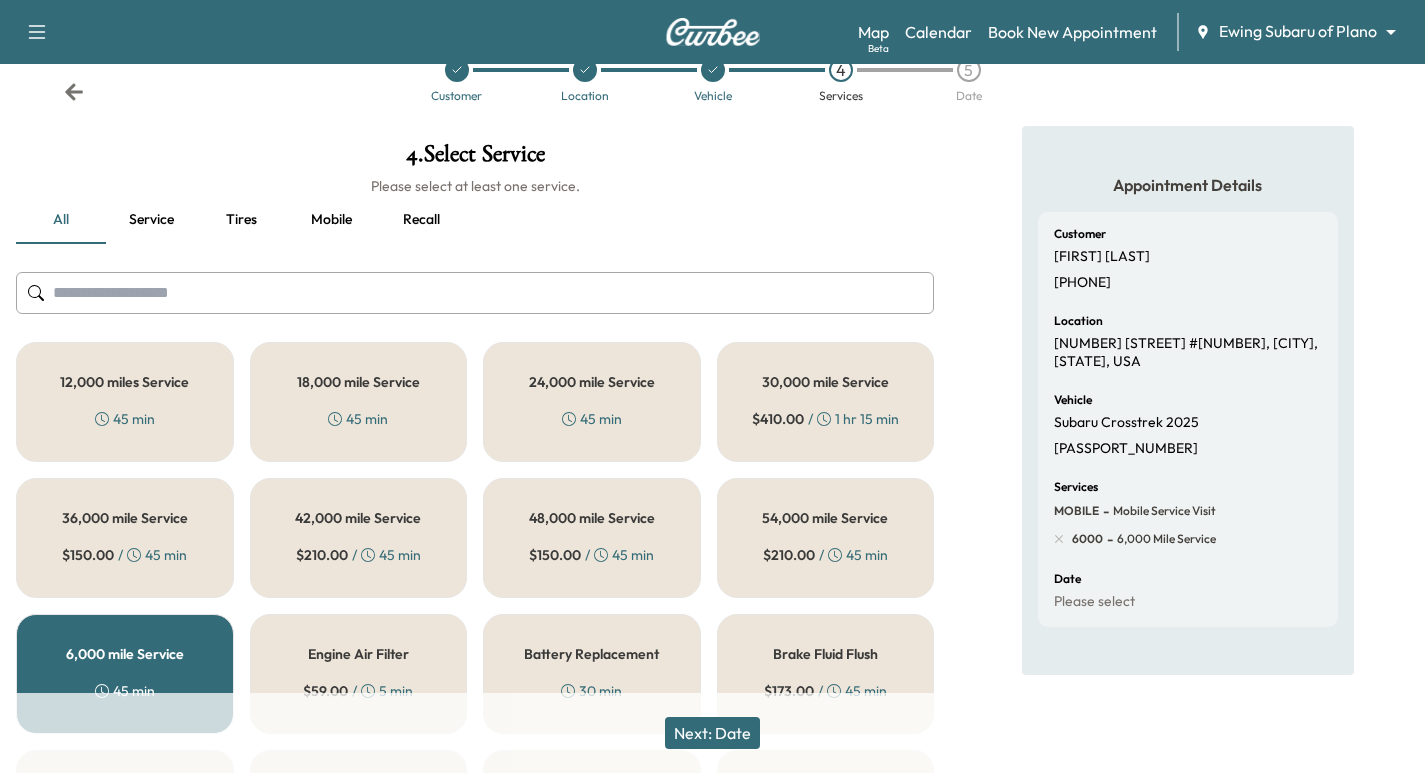 scroll, scrollTop: 0, scrollLeft: 0, axis: both 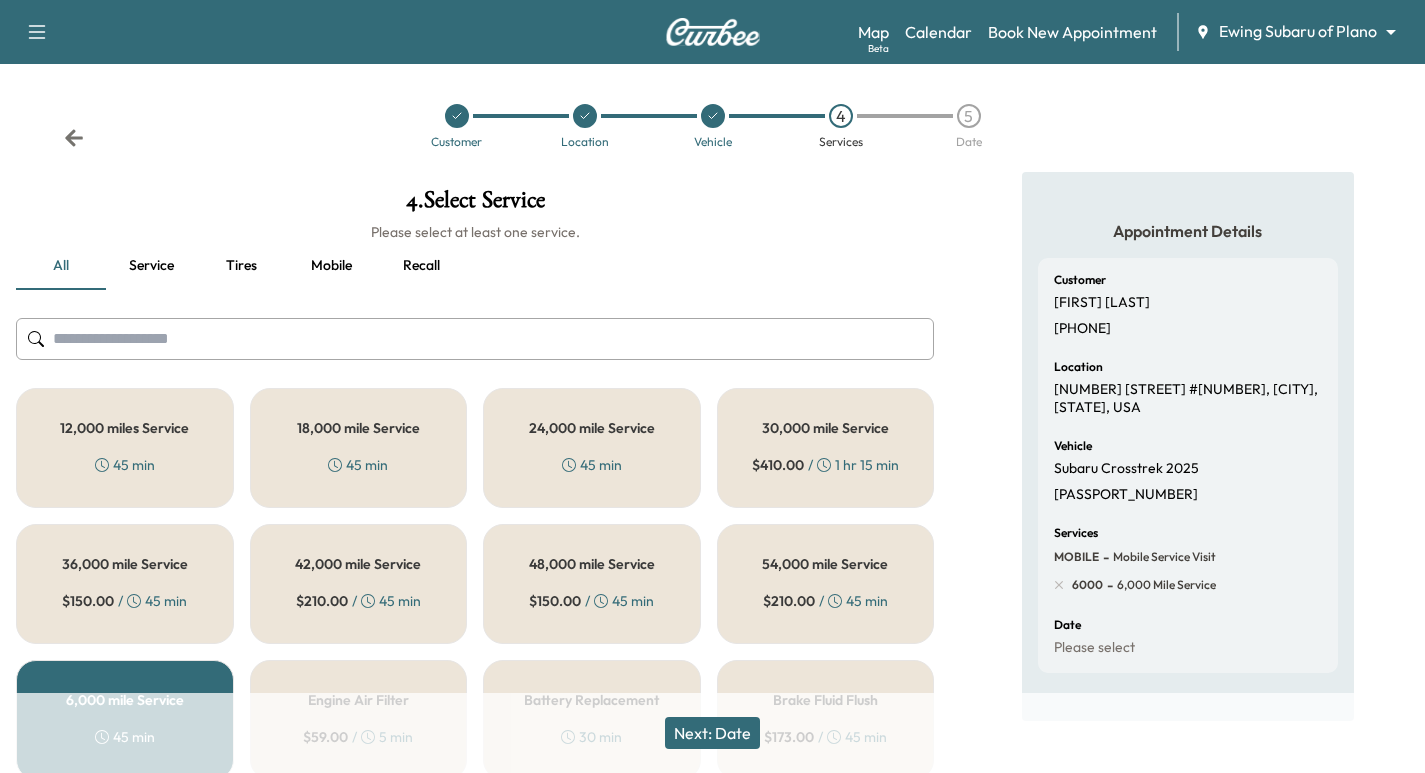 click at bounding box center (457, 116) 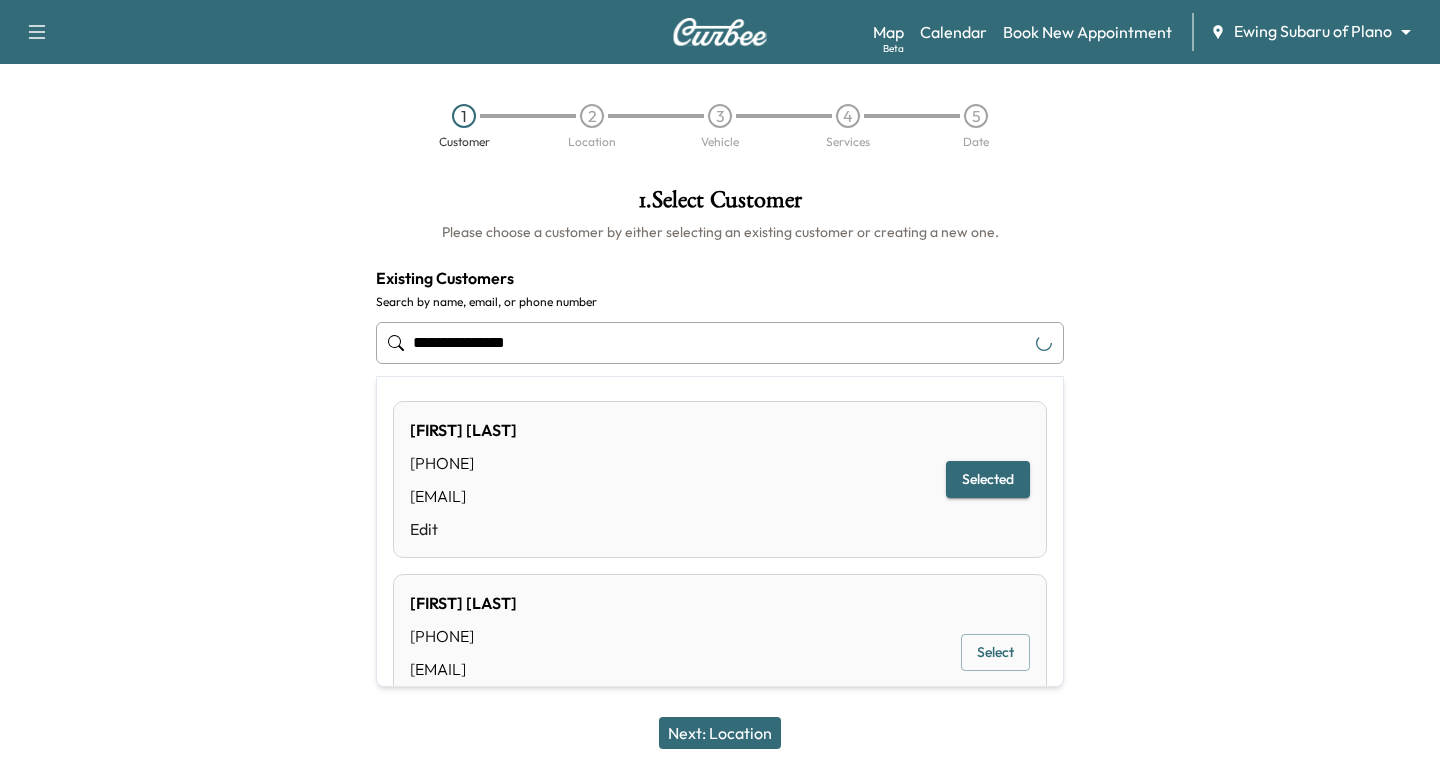 drag, startPoint x: 637, startPoint y: 337, endPoint x: 83, endPoint y: 291, distance: 555.9065 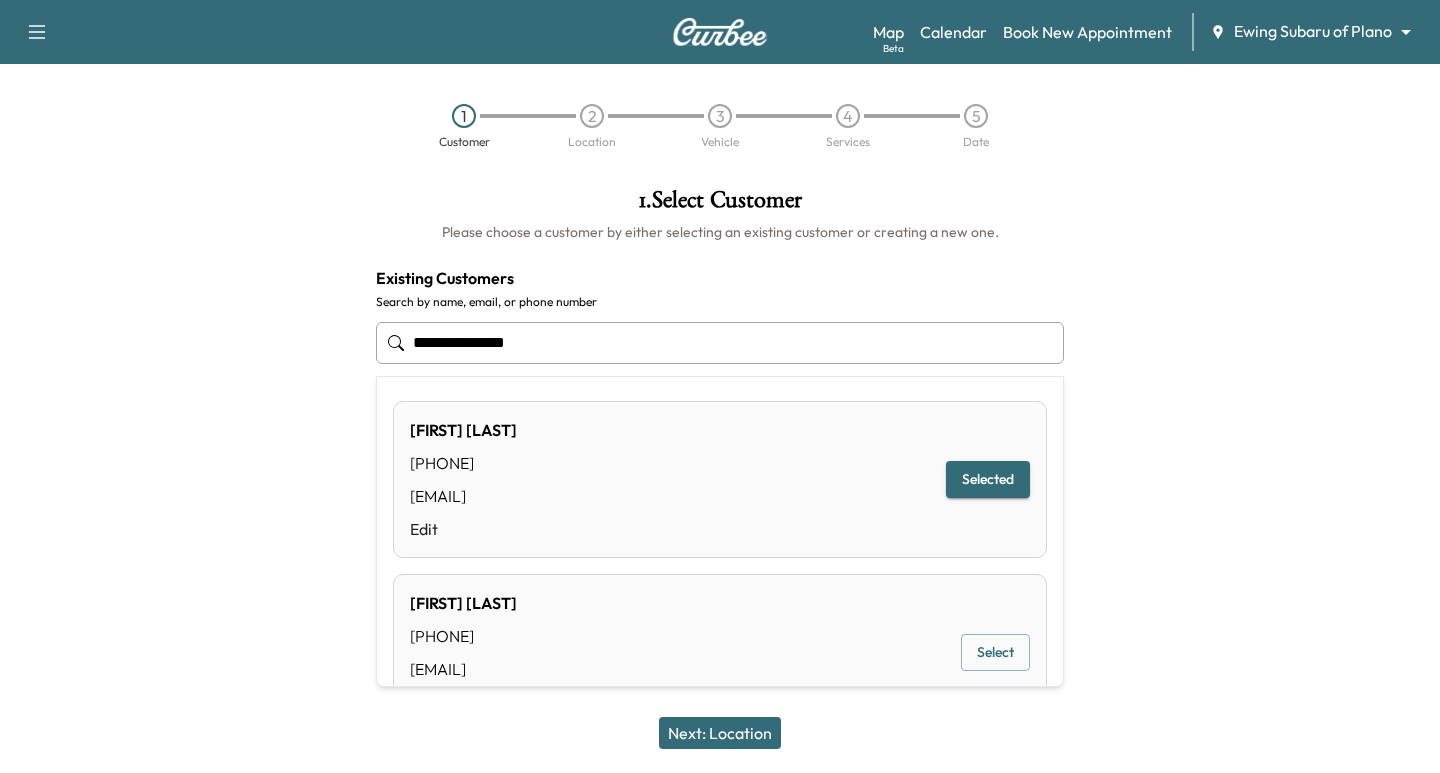 paste on "**" 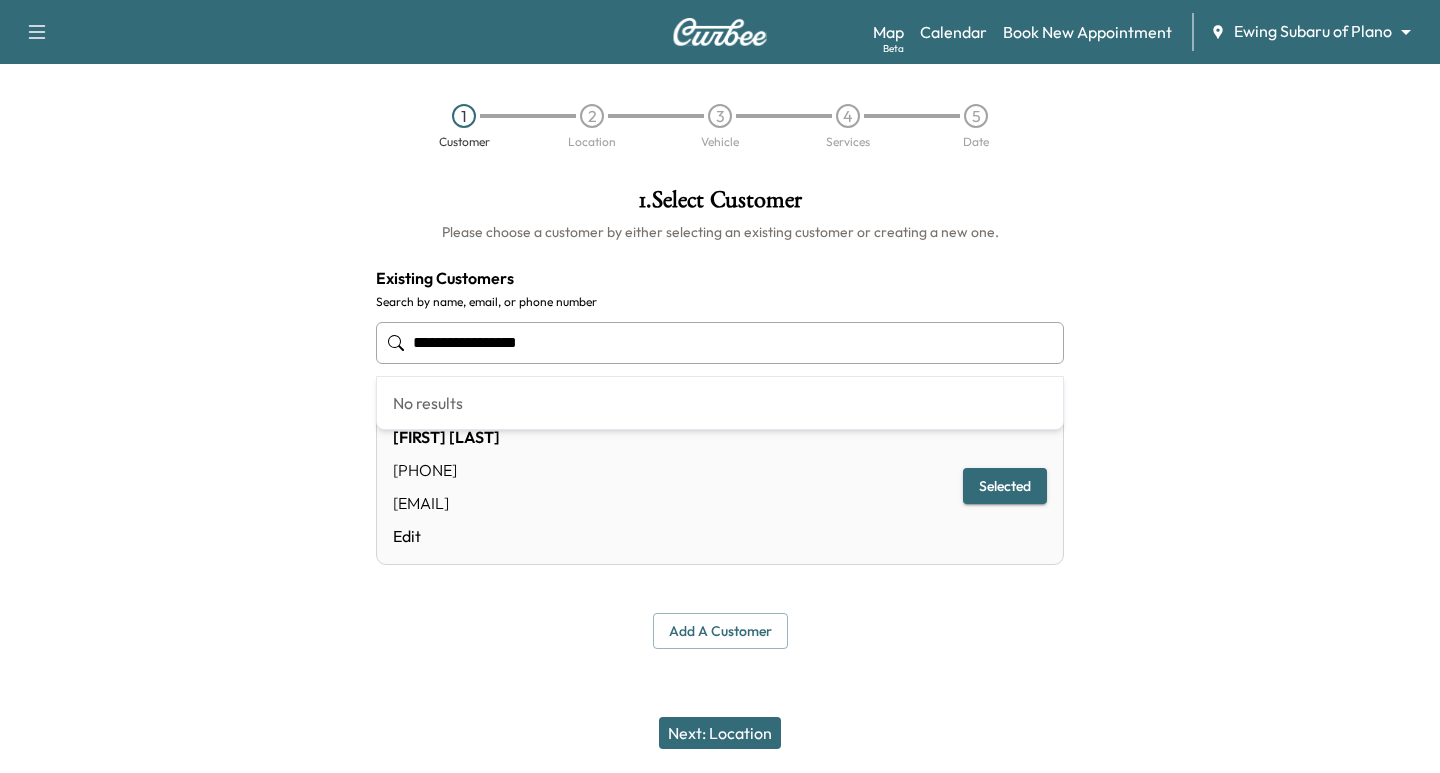 drag, startPoint x: 642, startPoint y: 350, endPoint x: -12, endPoint y: 289, distance: 656.8386 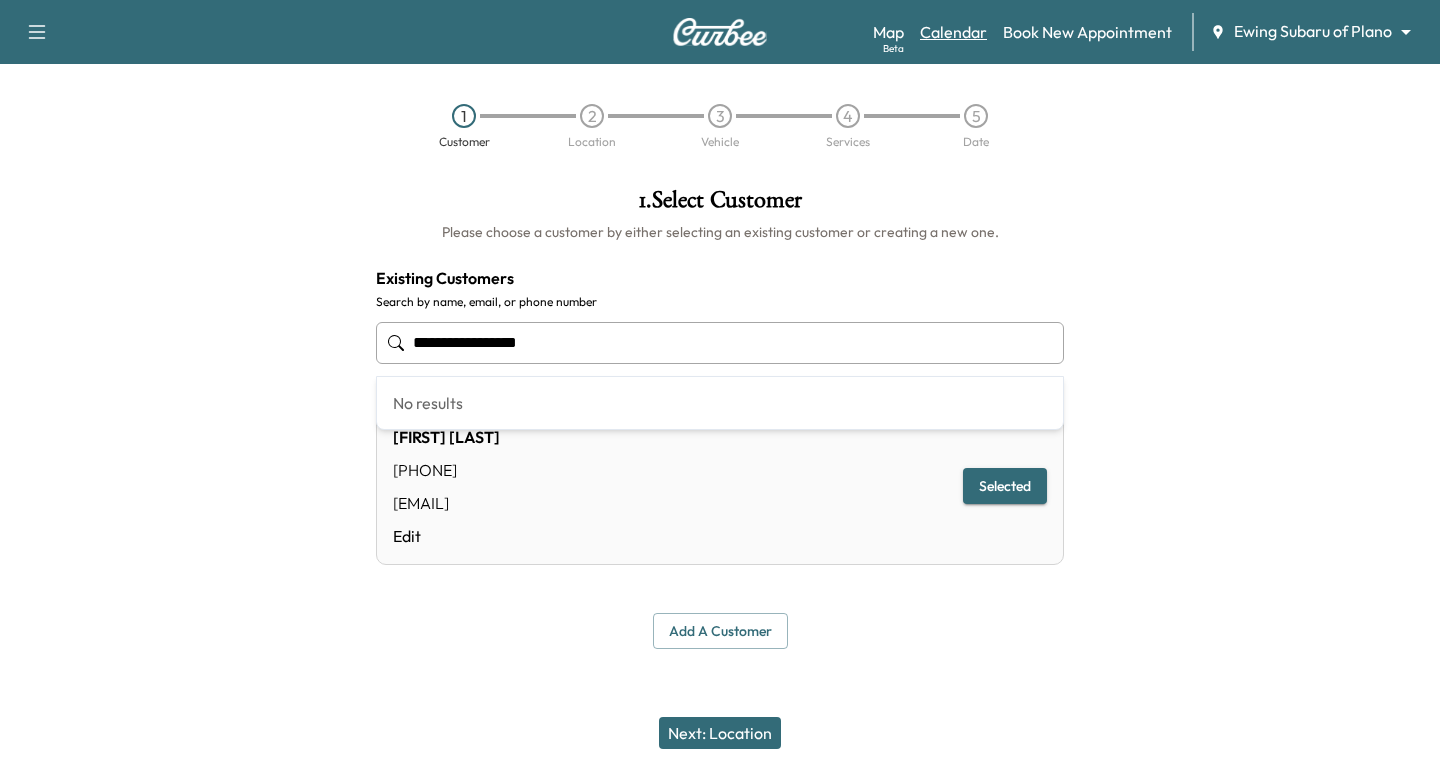 type on "**********" 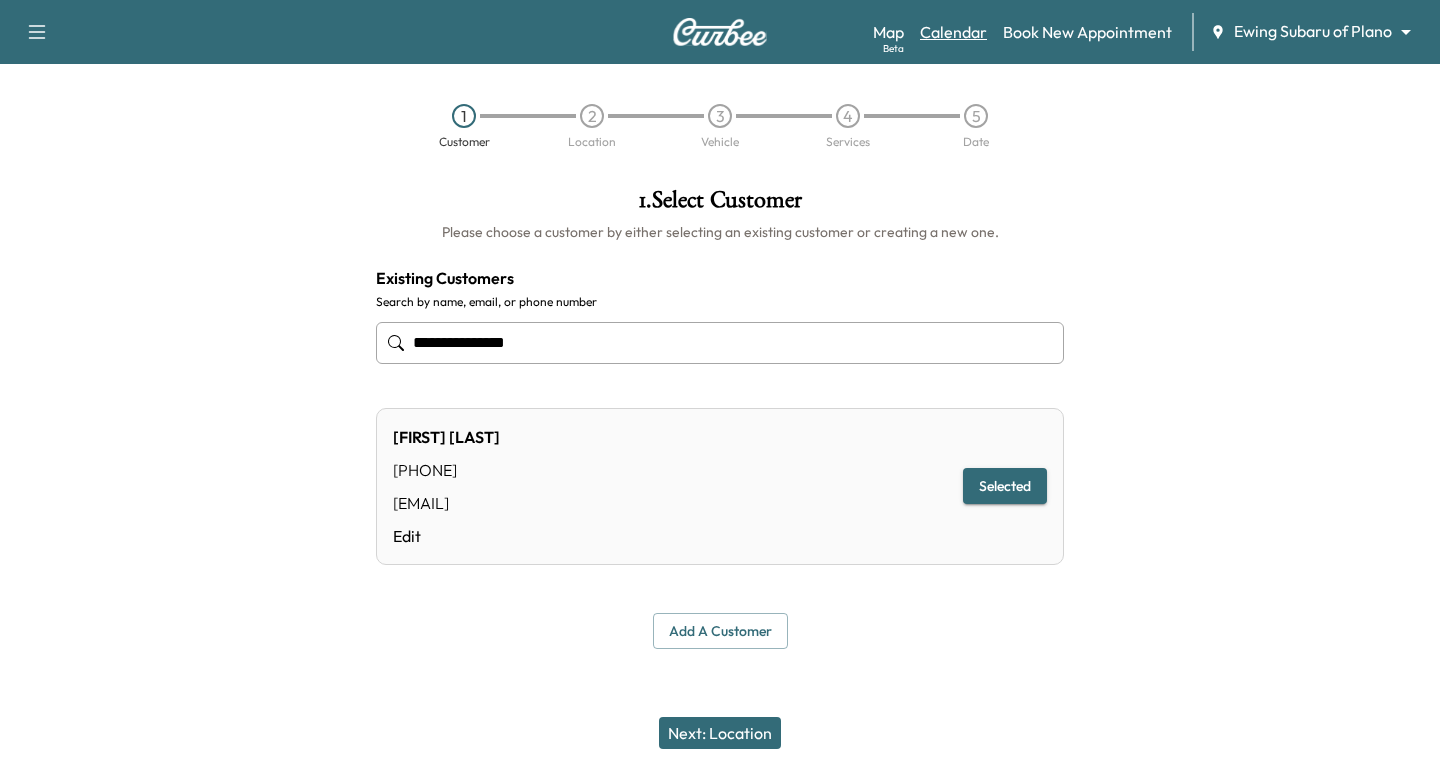 click on "Calendar" at bounding box center (953, 32) 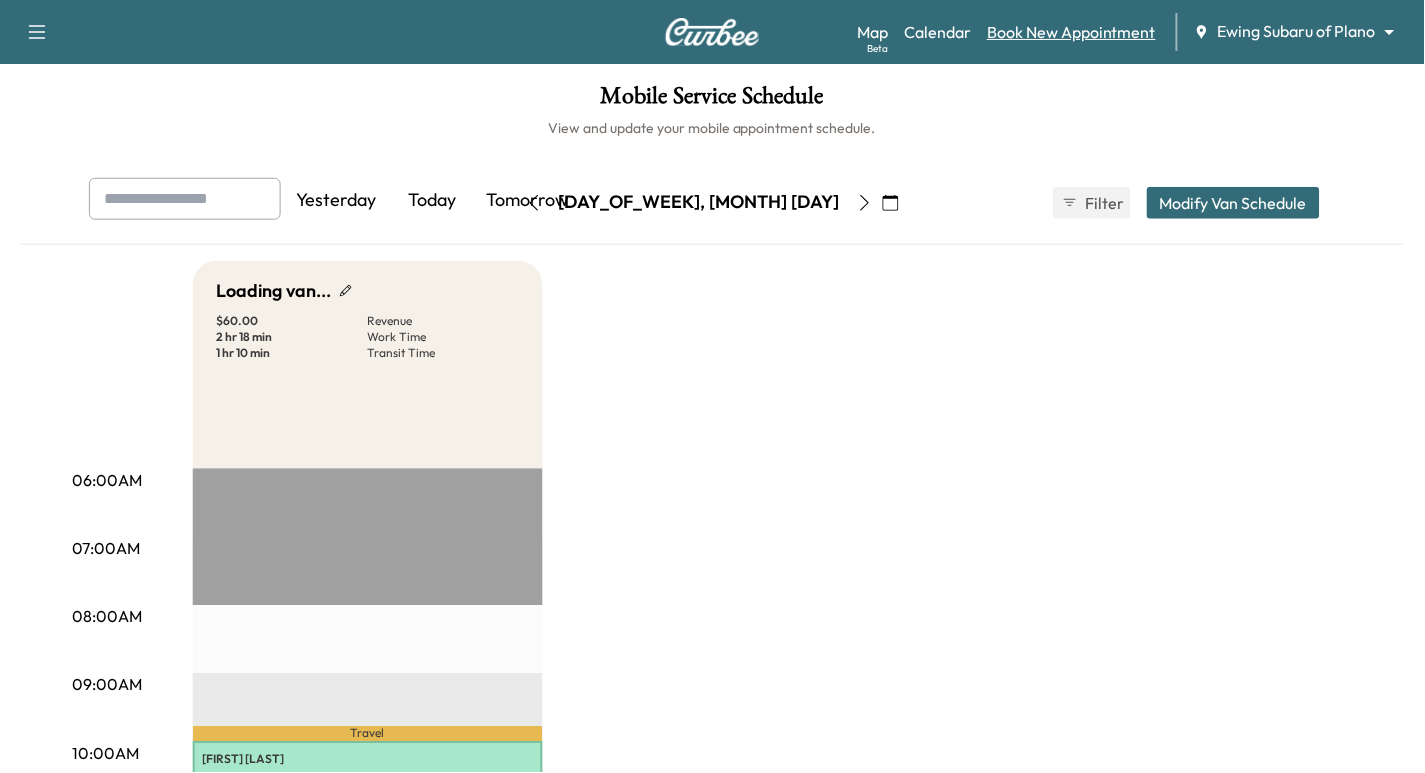 click on "Book New Appointment" at bounding box center (1072, 32) 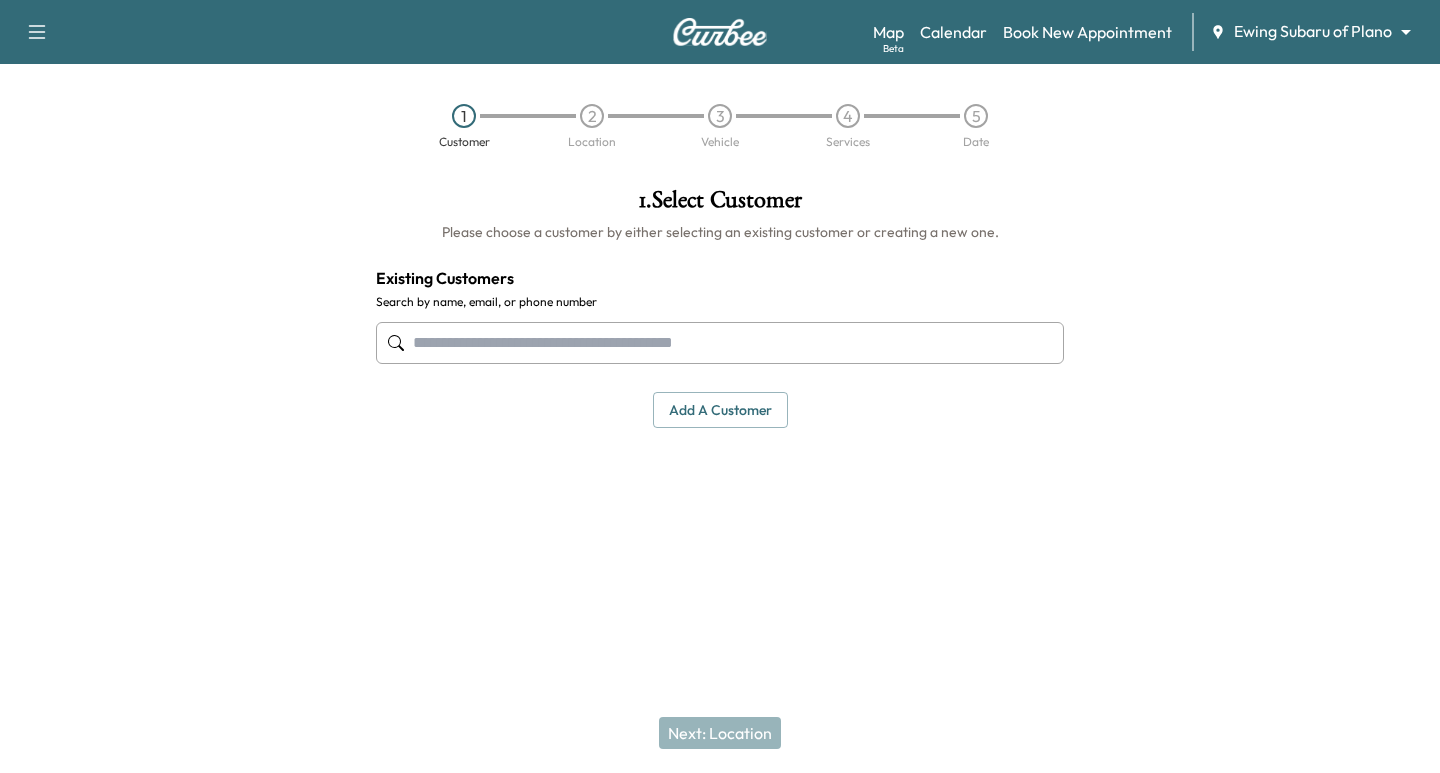 click at bounding box center (720, 343) 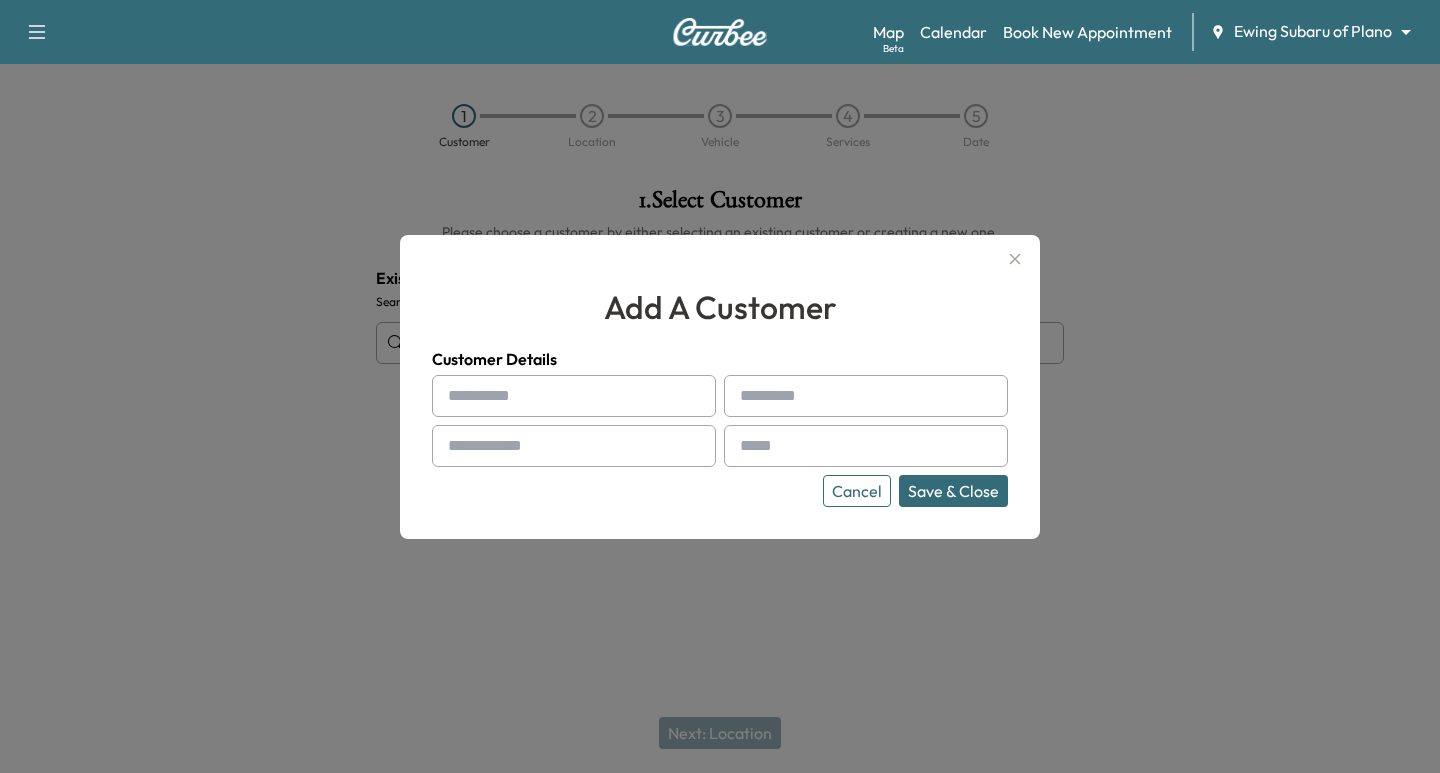 click at bounding box center (574, 396) 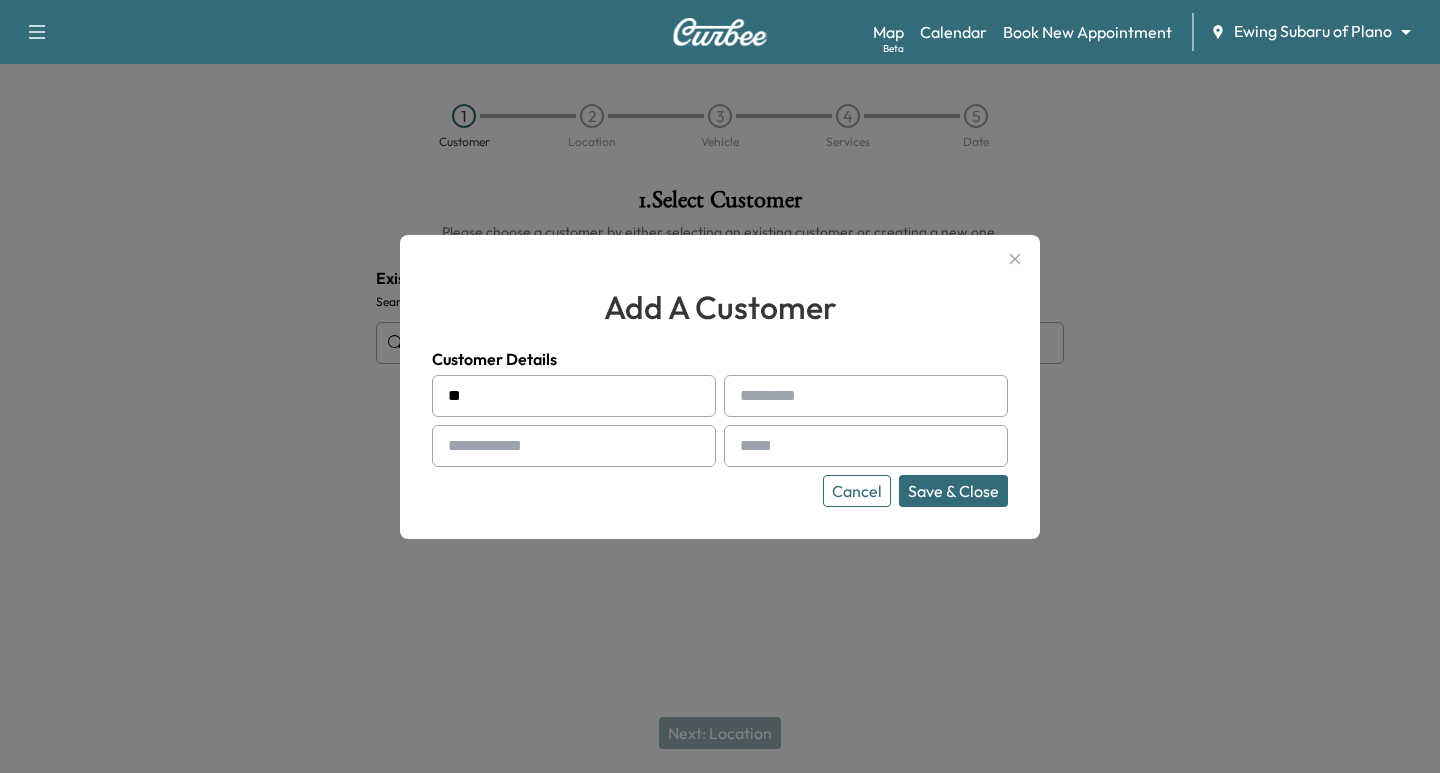 type on "*" 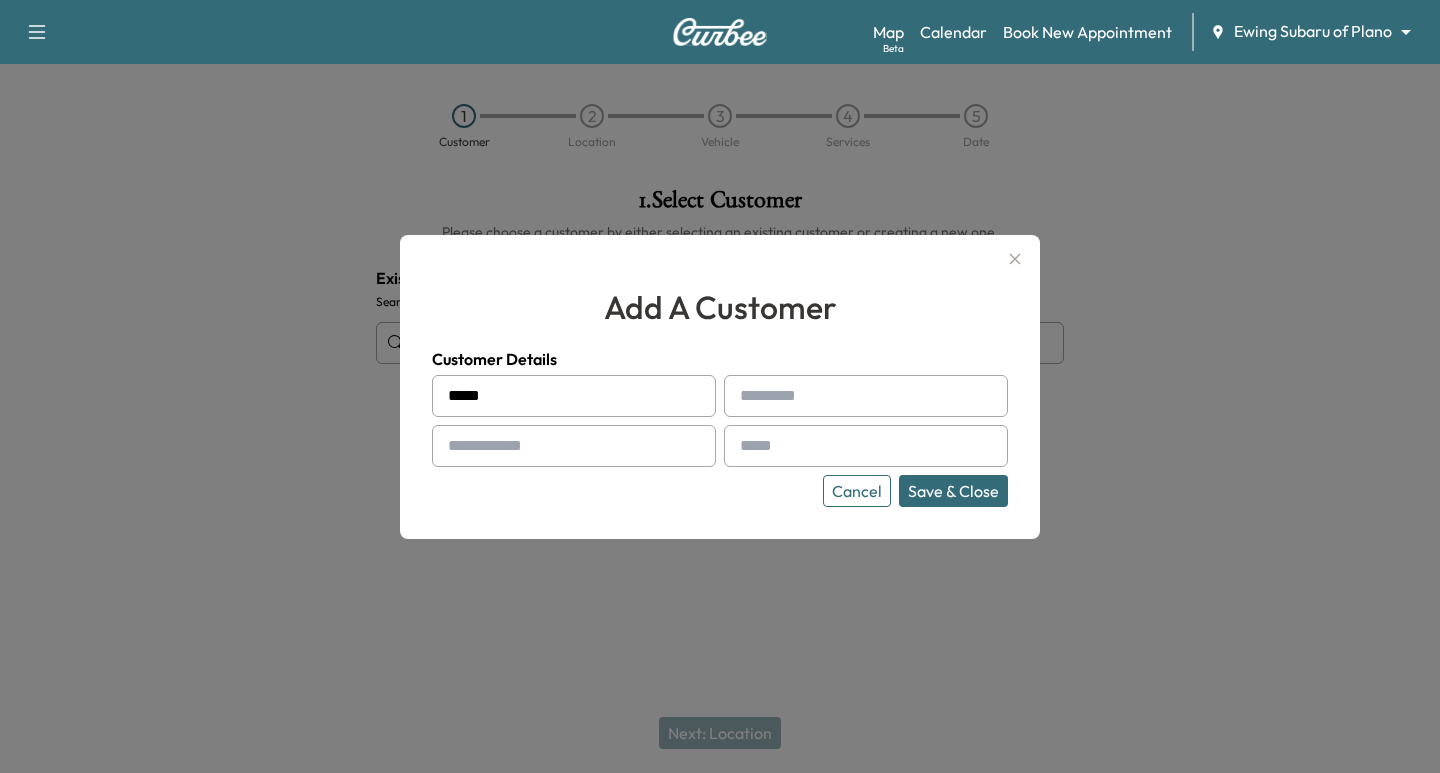 type on "*****" 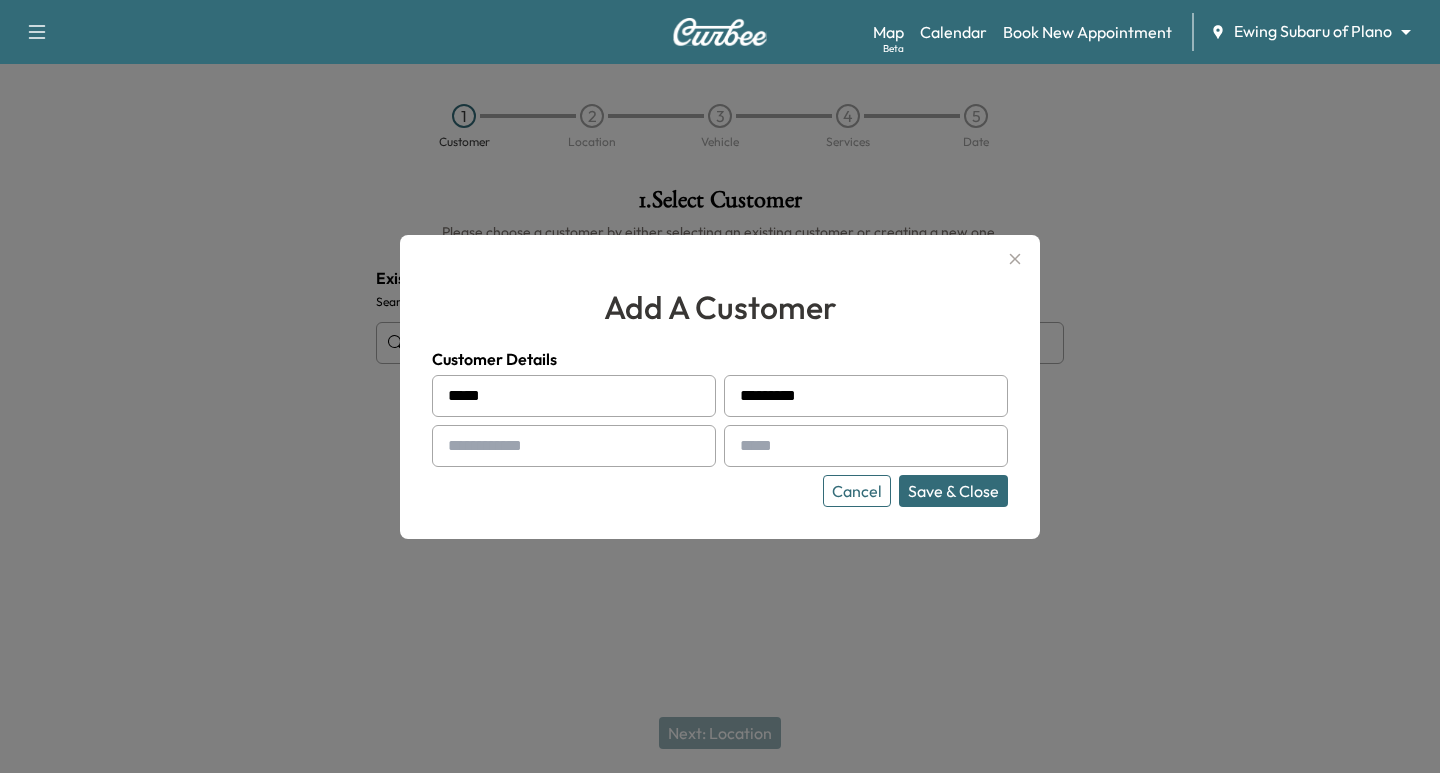 type on "*********" 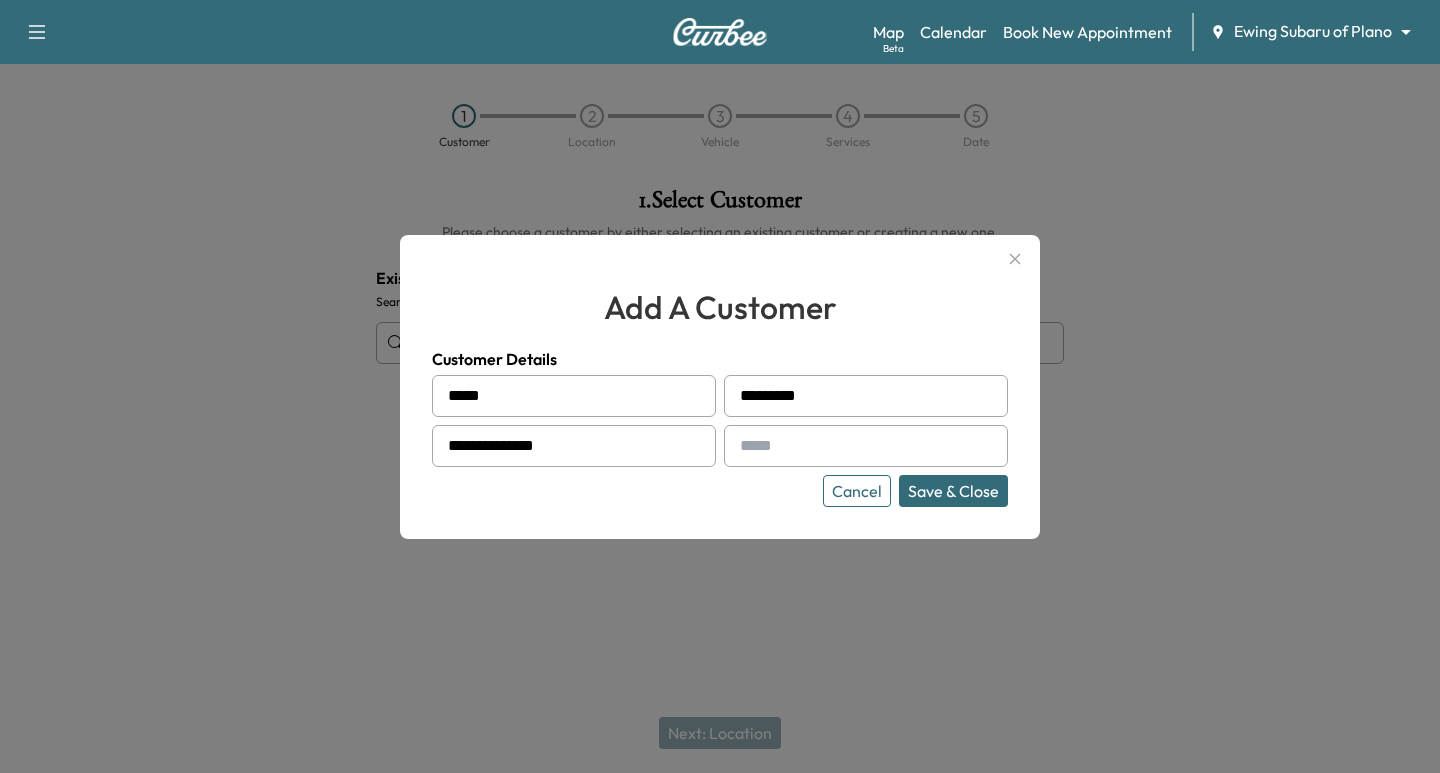 type on "**********" 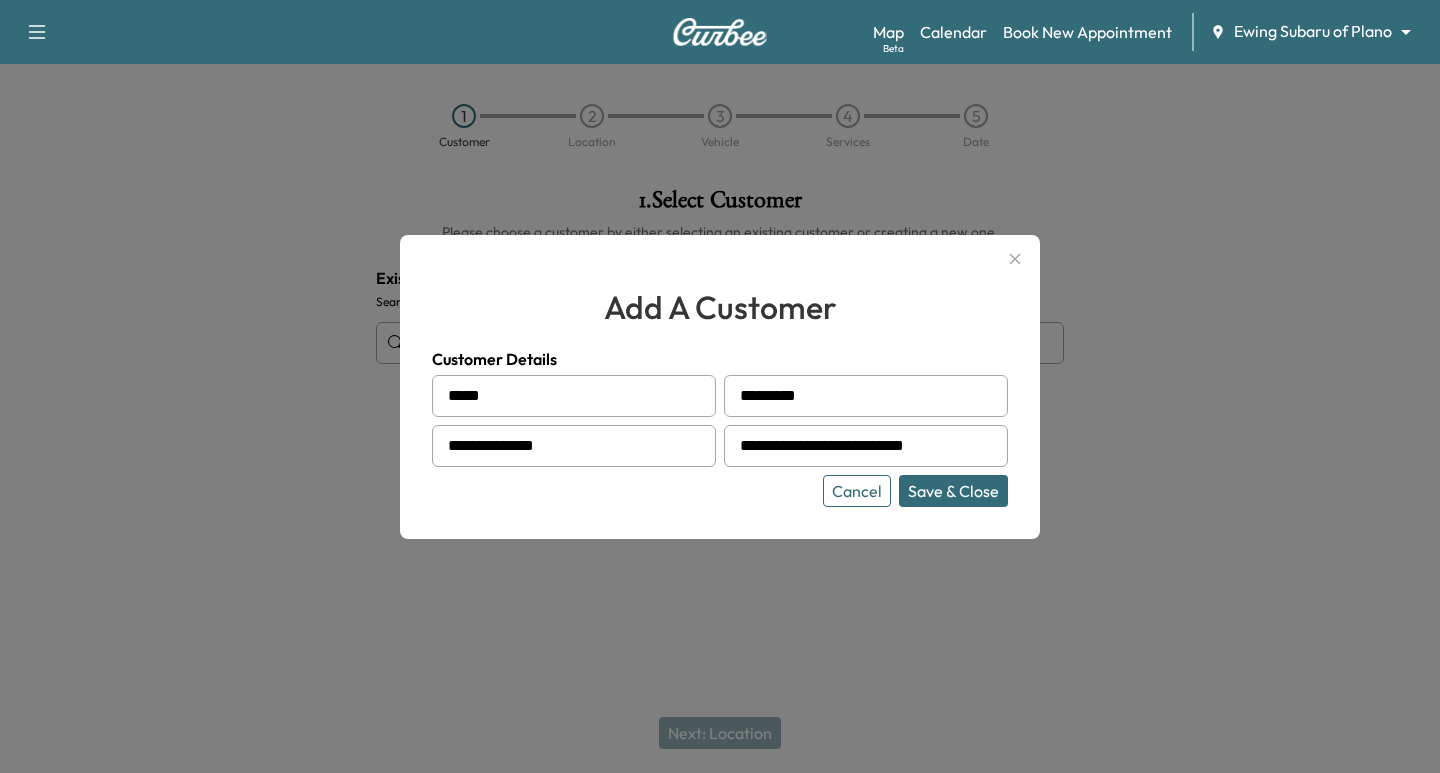 type on "**********" 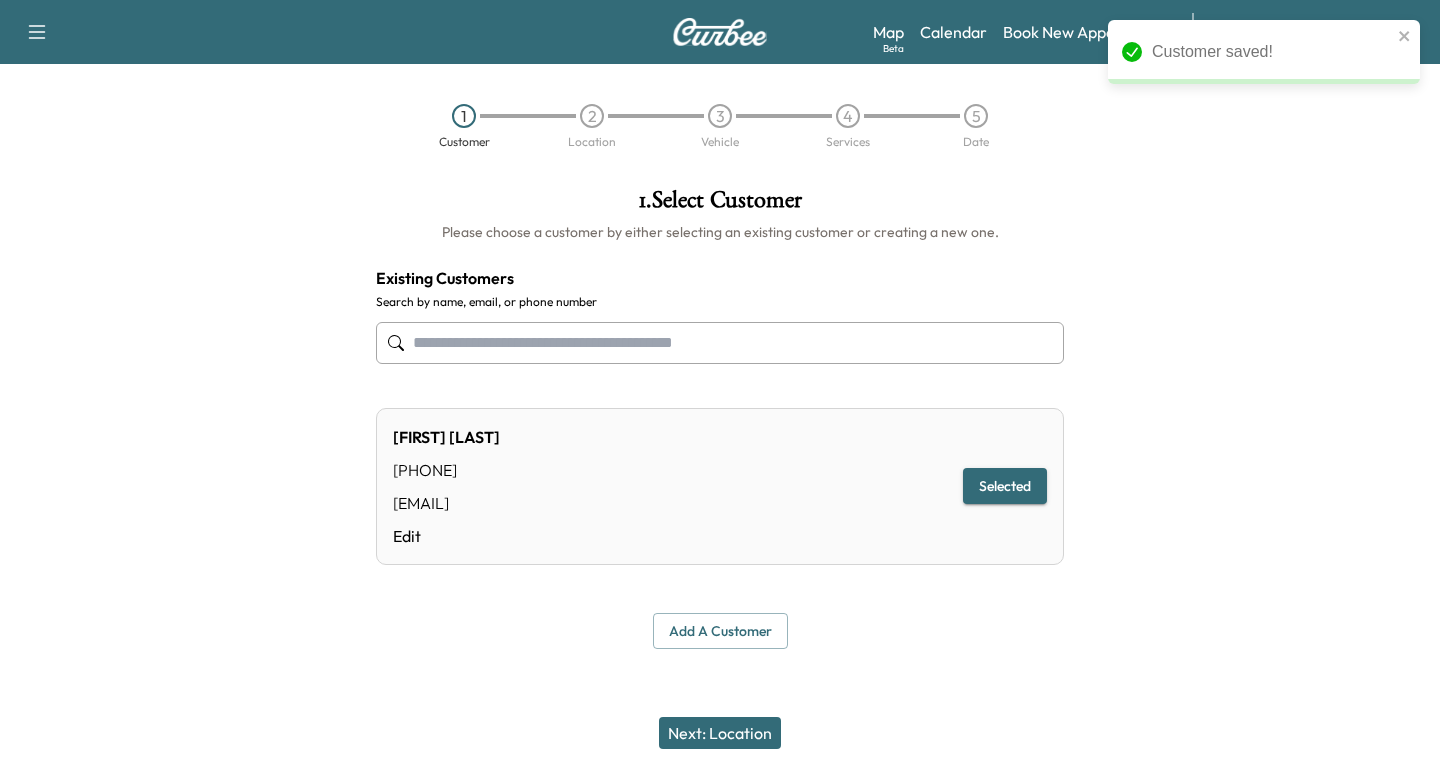 click on "Next: Location" at bounding box center [720, 733] 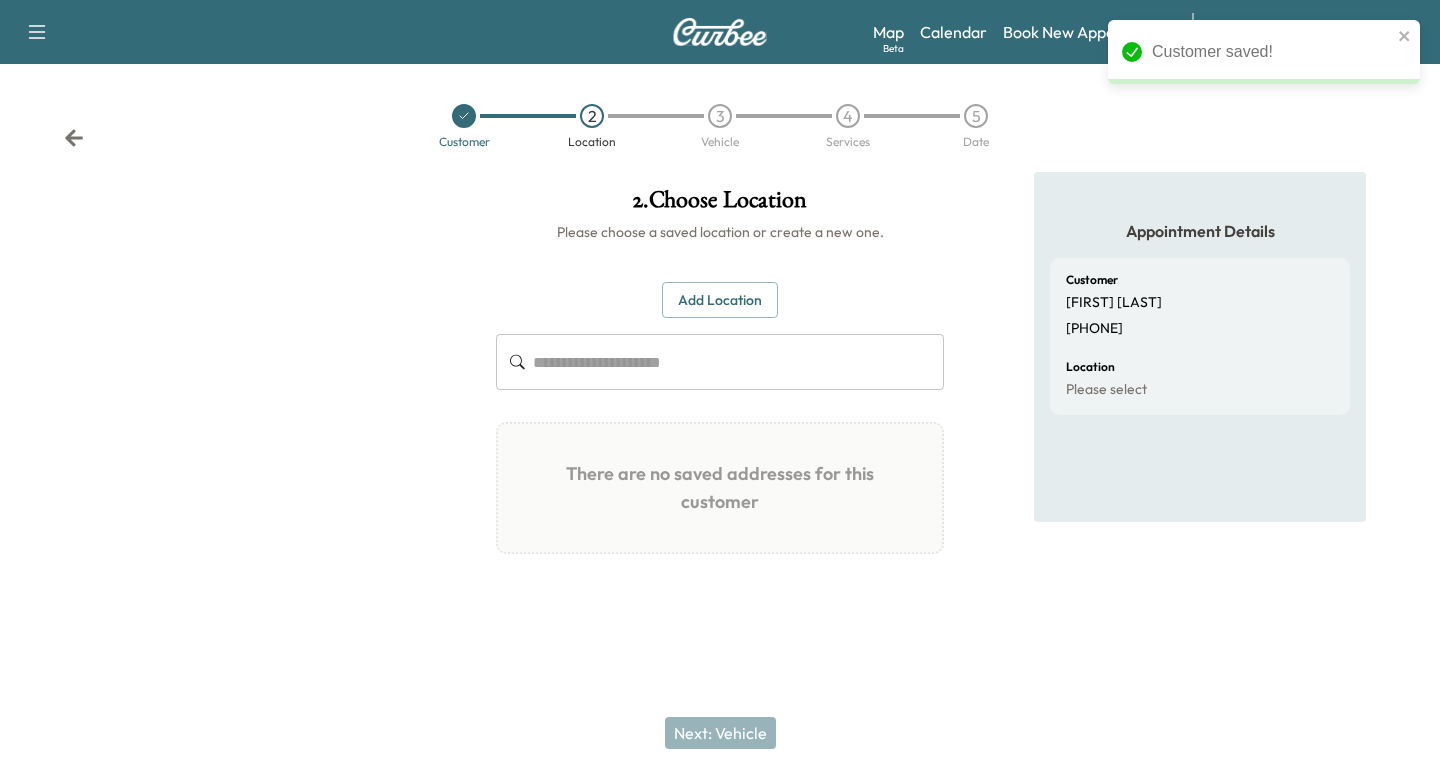 click on "Add Location" at bounding box center (720, 300) 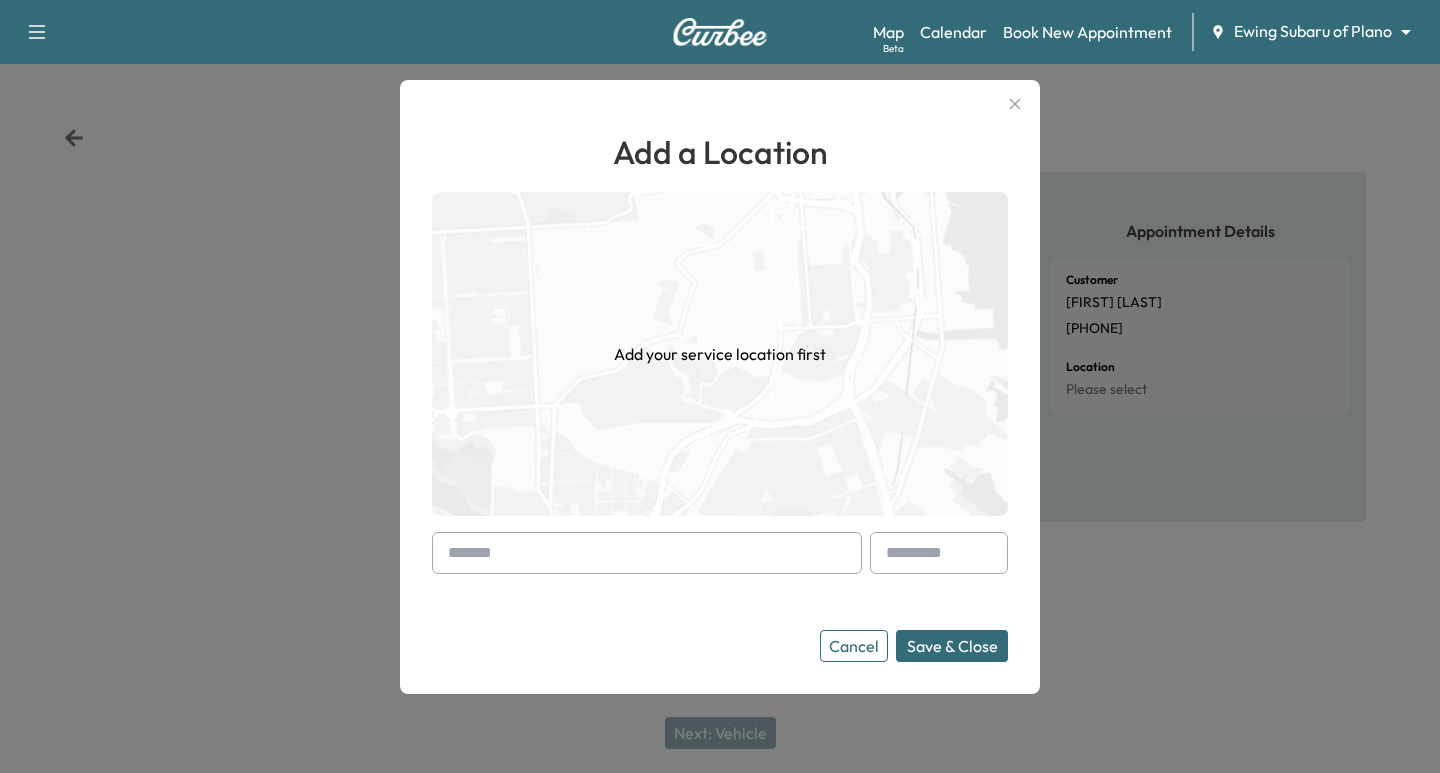 click at bounding box center (647, 553) 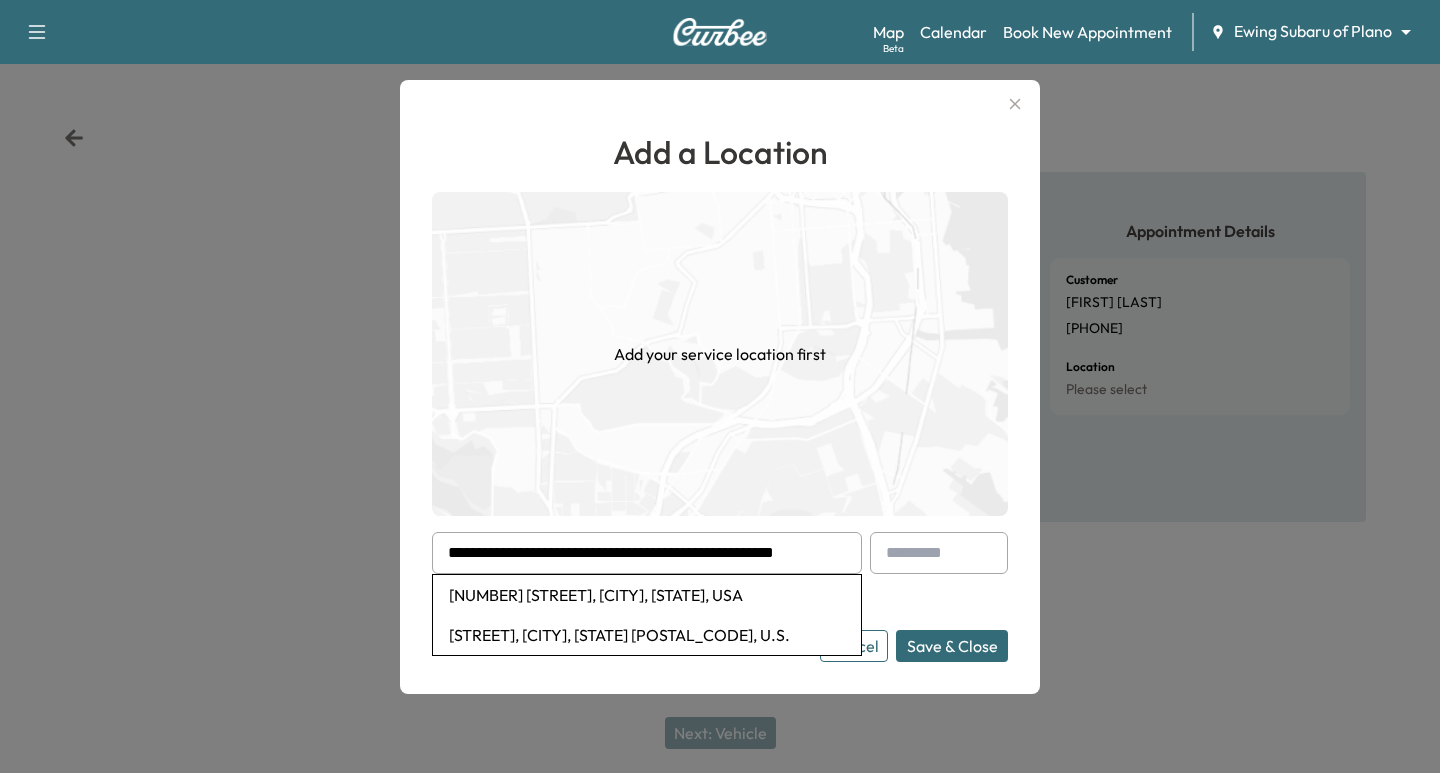 click on "[NUMBER] [STREET], [CITY], [STATE], USA" at bounding box center [647, 595] 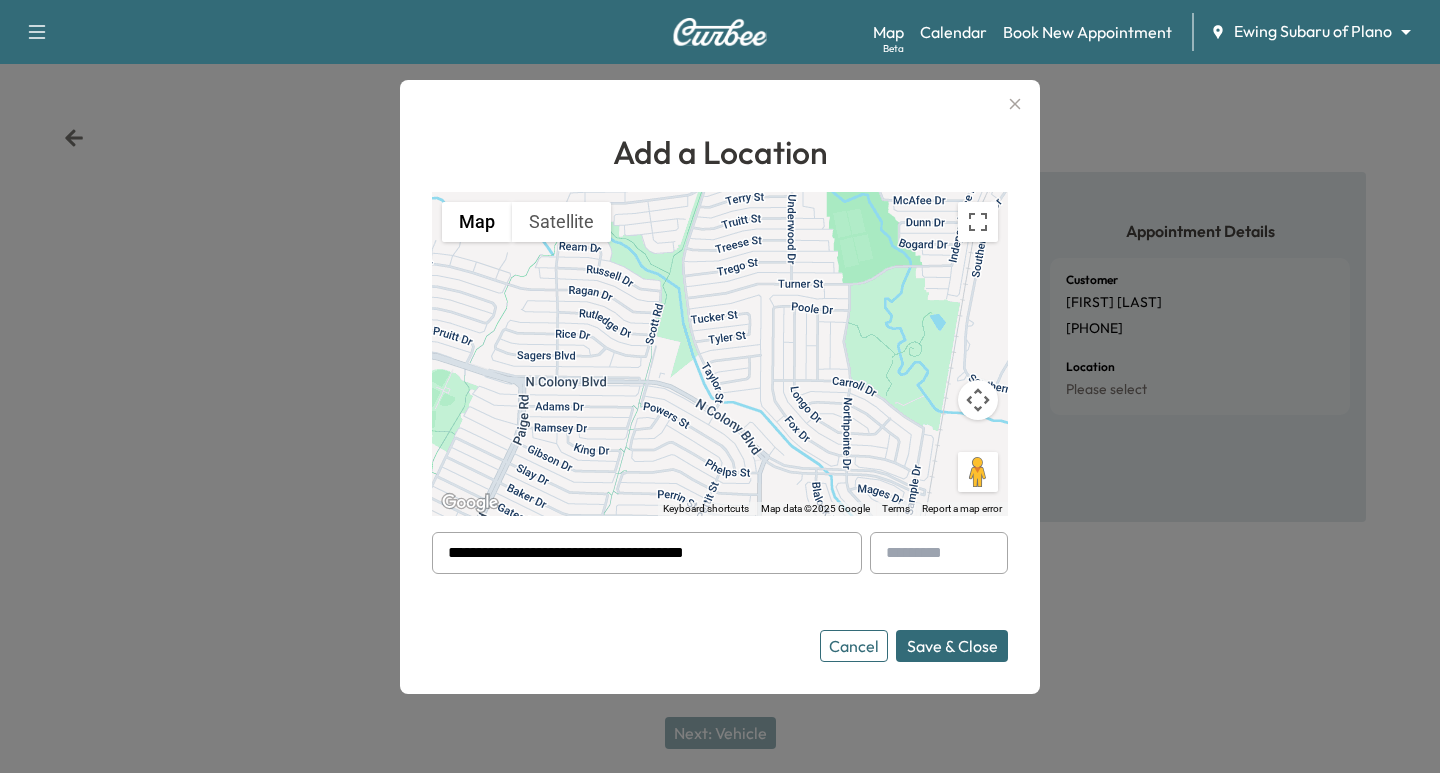 click on "Save & Close" at bounding box center (952, 646) 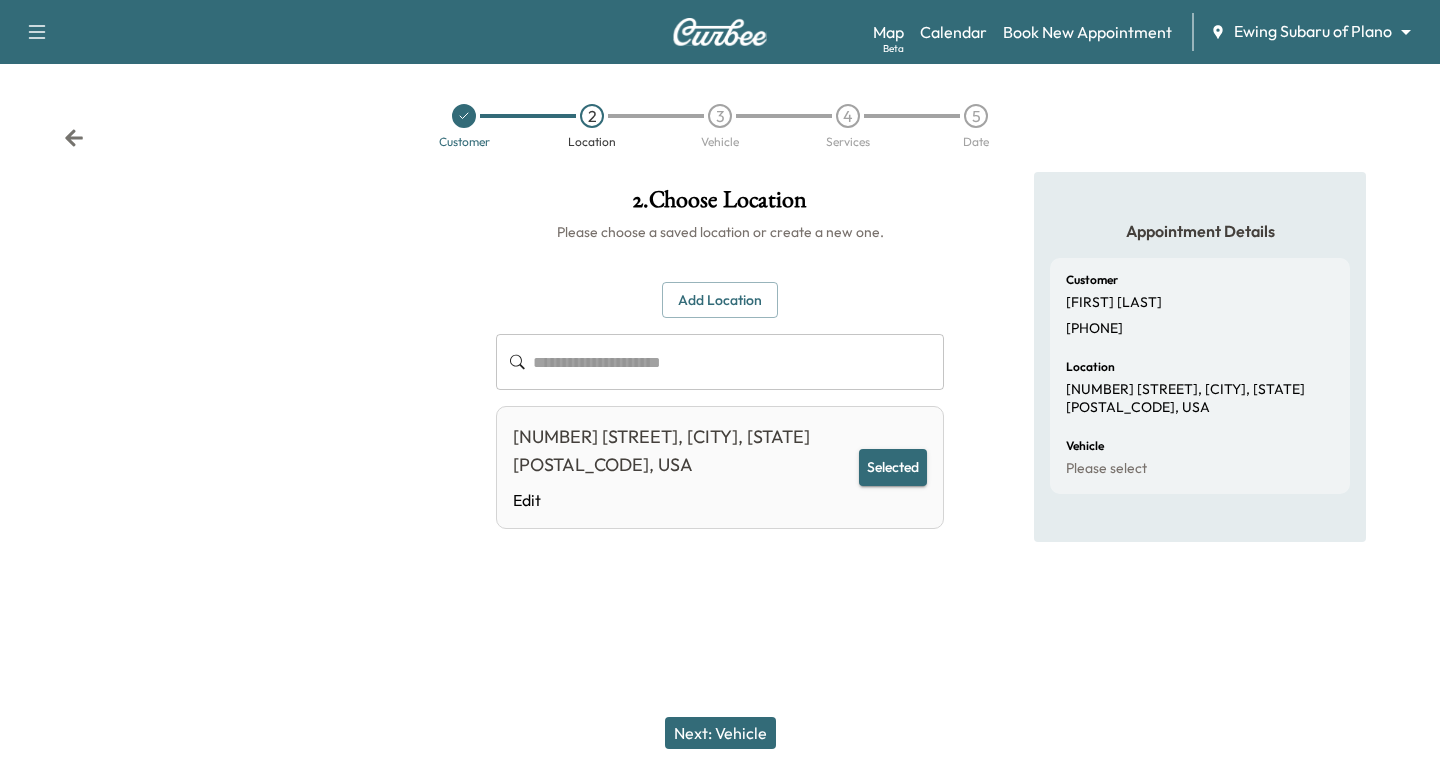 click on "Next: Vehicle" at bounding box center (720, 733) 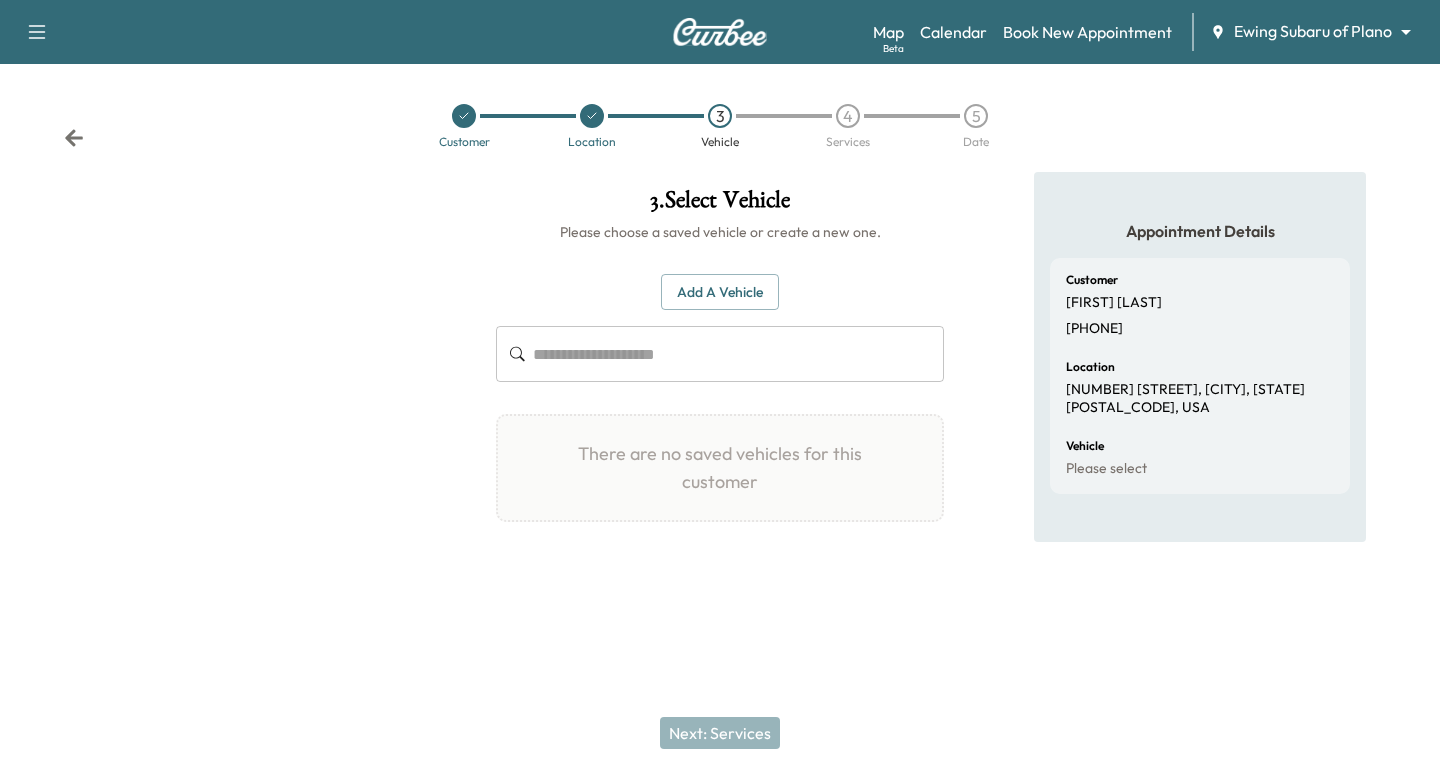 click on "Add a Vehicle" at bounding box center [720, 292] 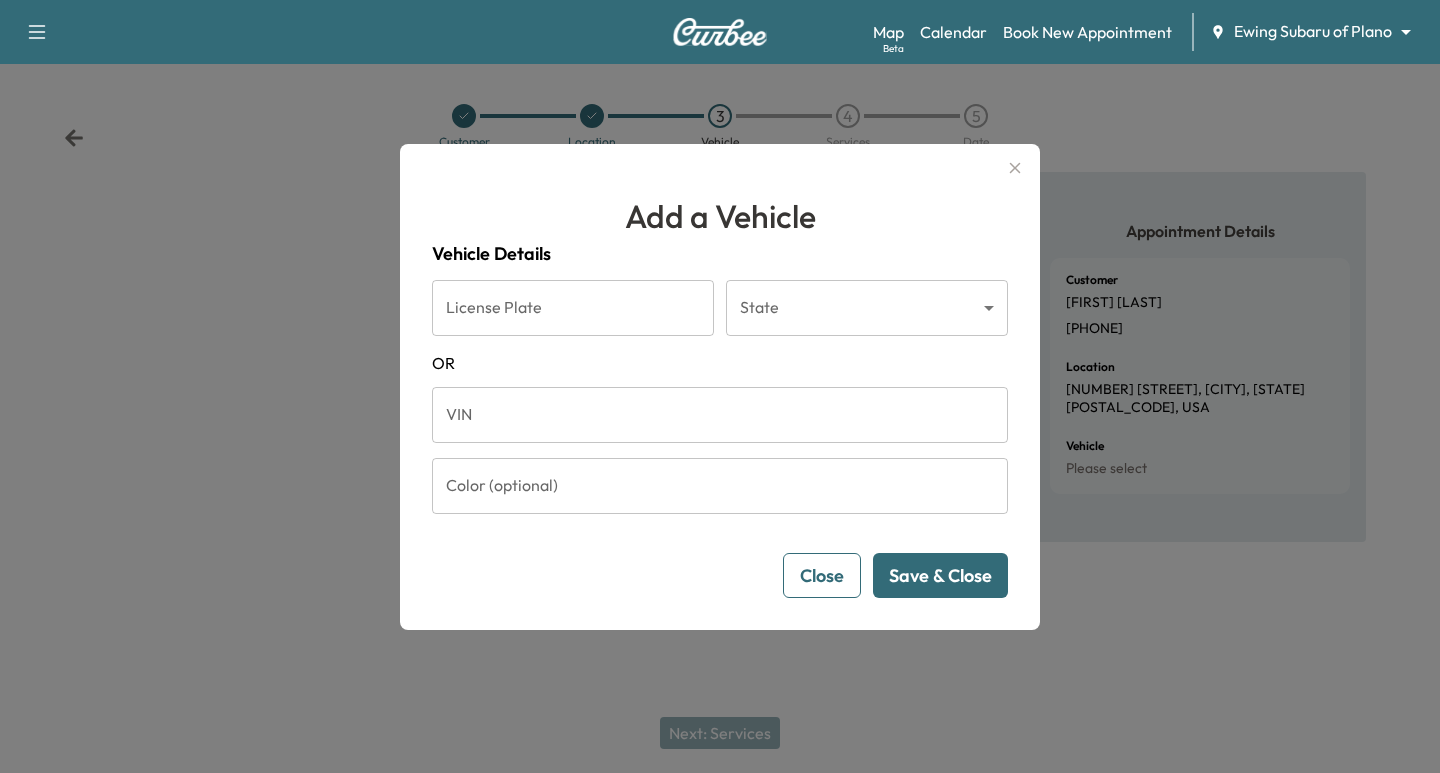 click on "VIN" at bounding box center (720, 415) 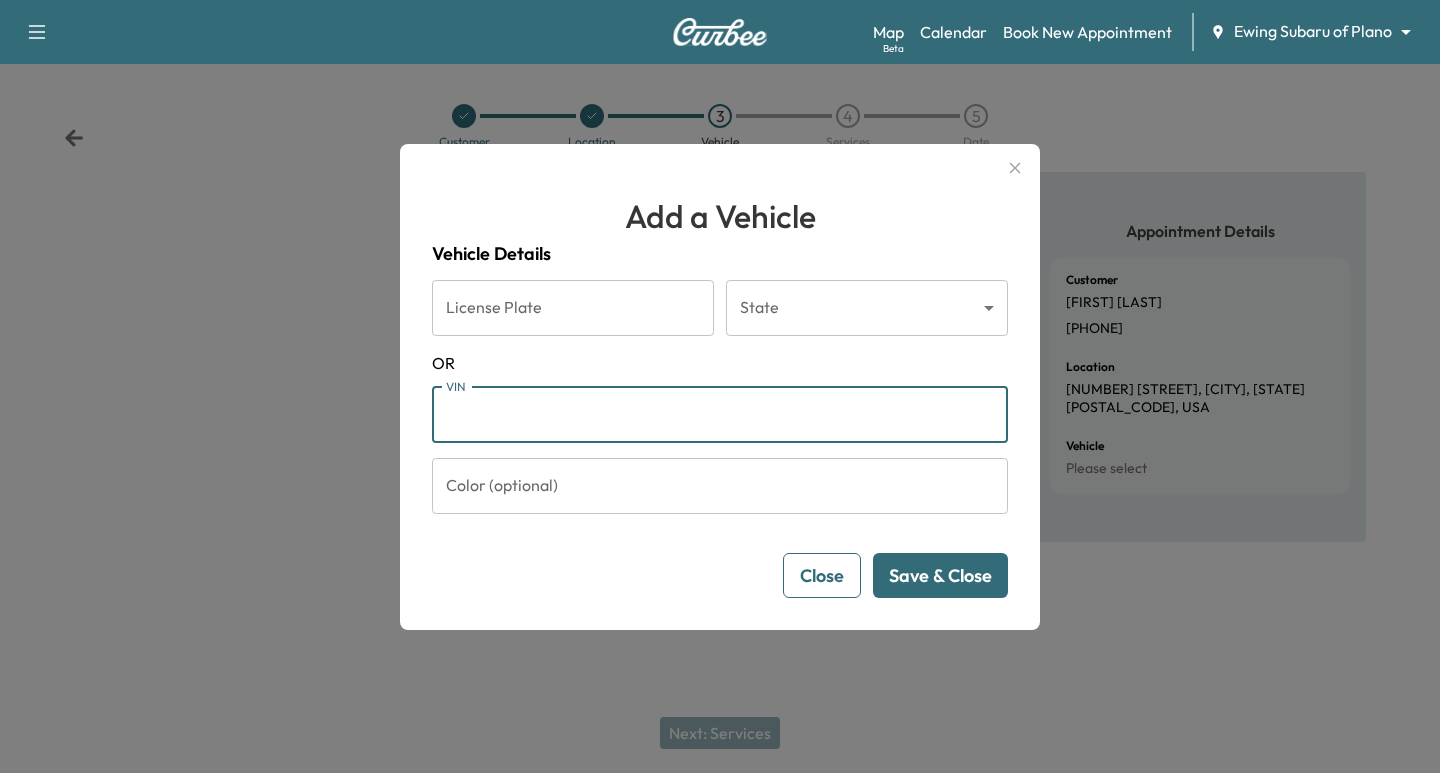 paste on "**********" 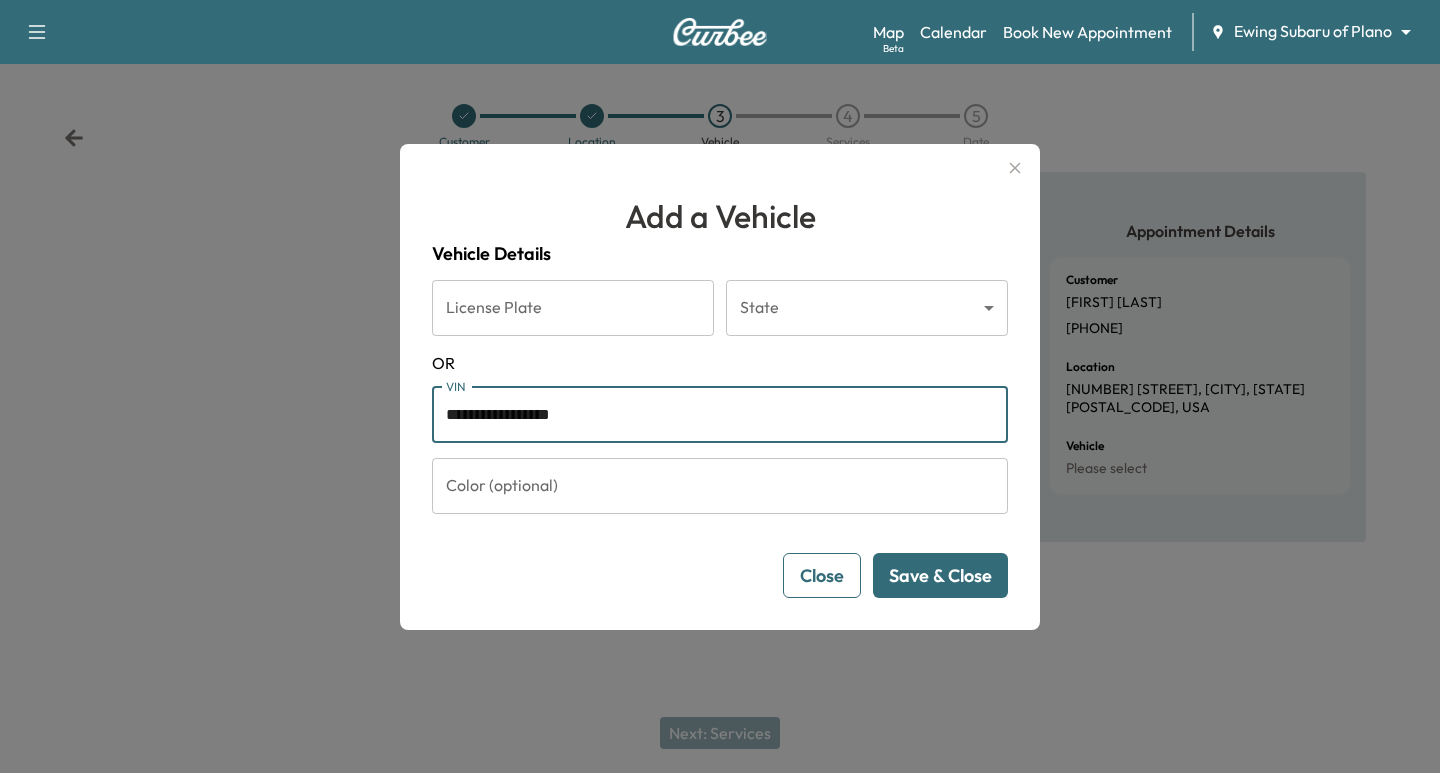 type on "**********" 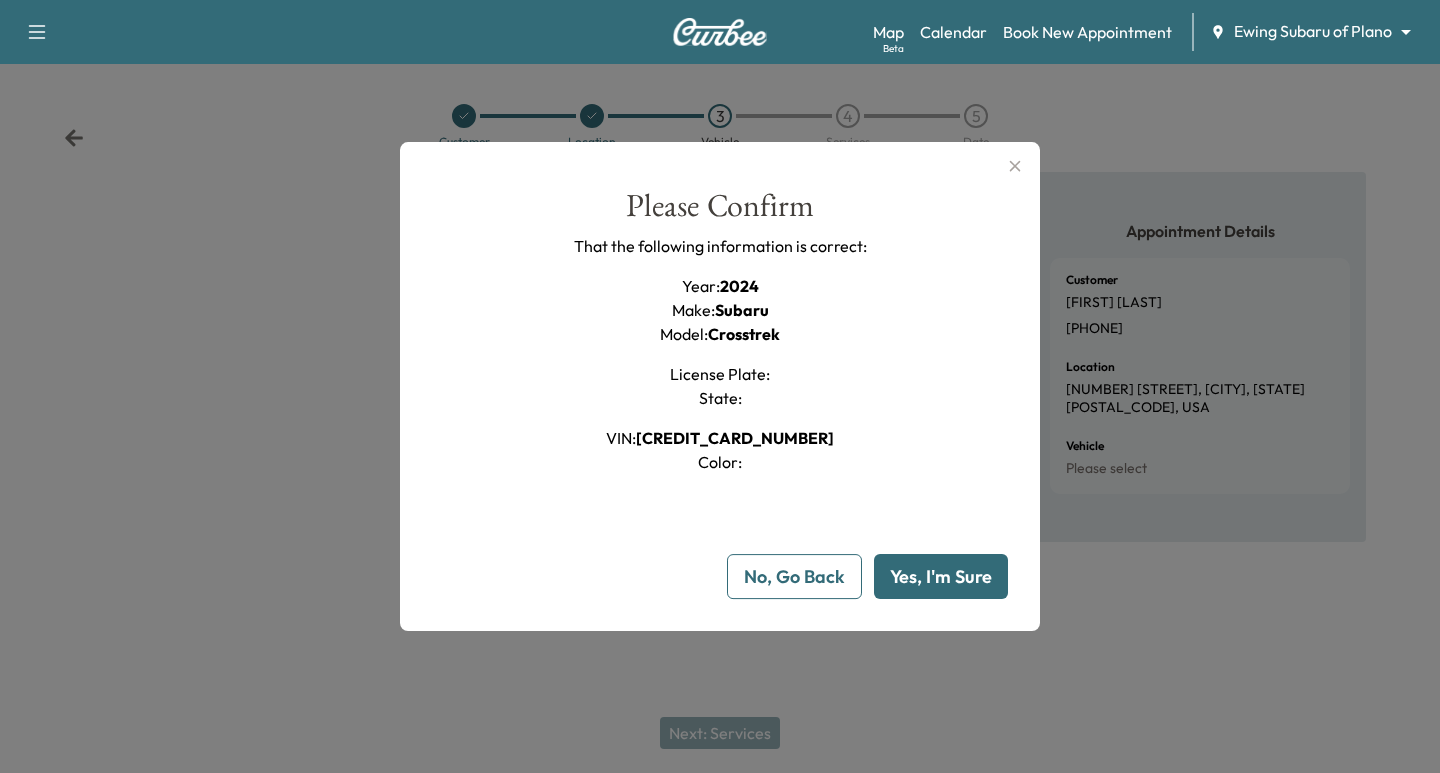 click on "Yes, I'm Sure" at bounding box center [941, 576] 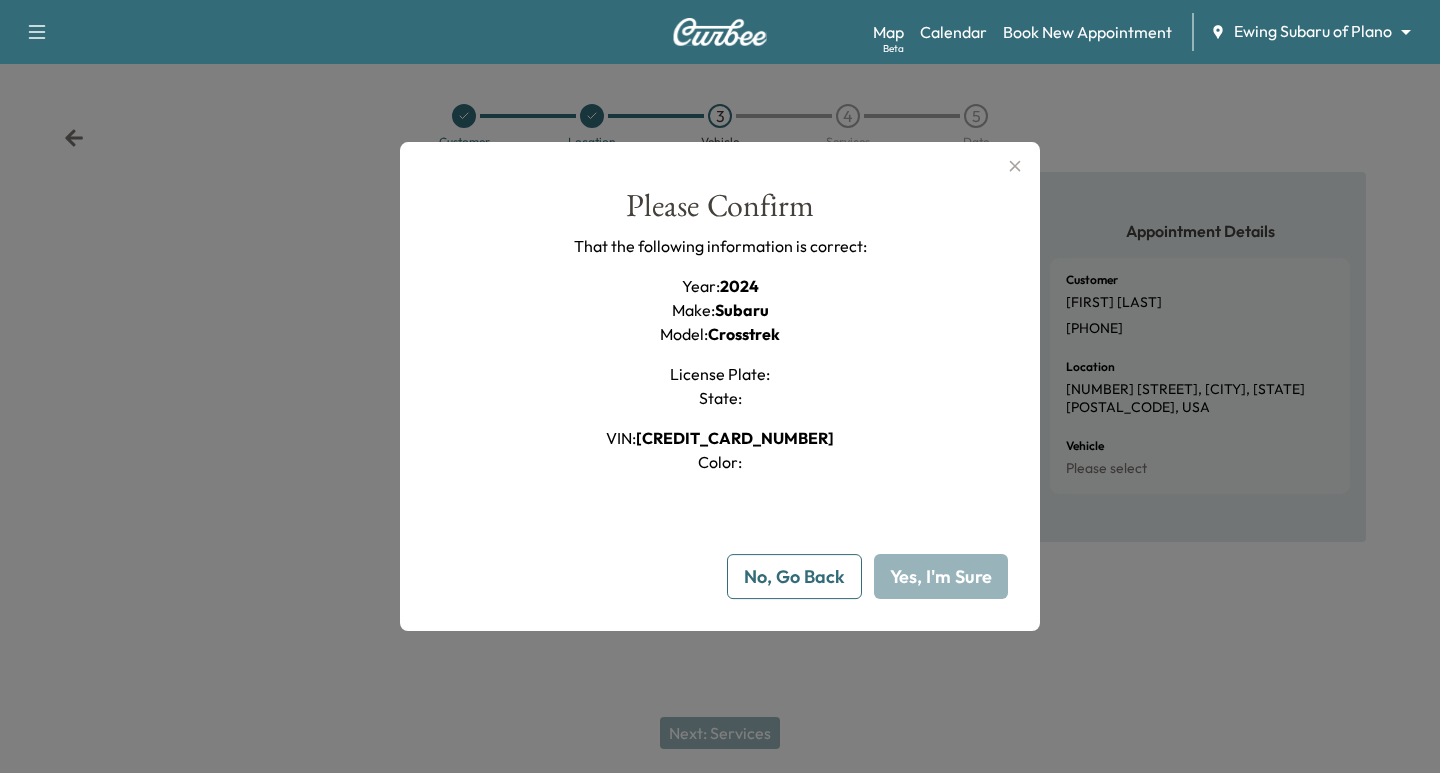 type 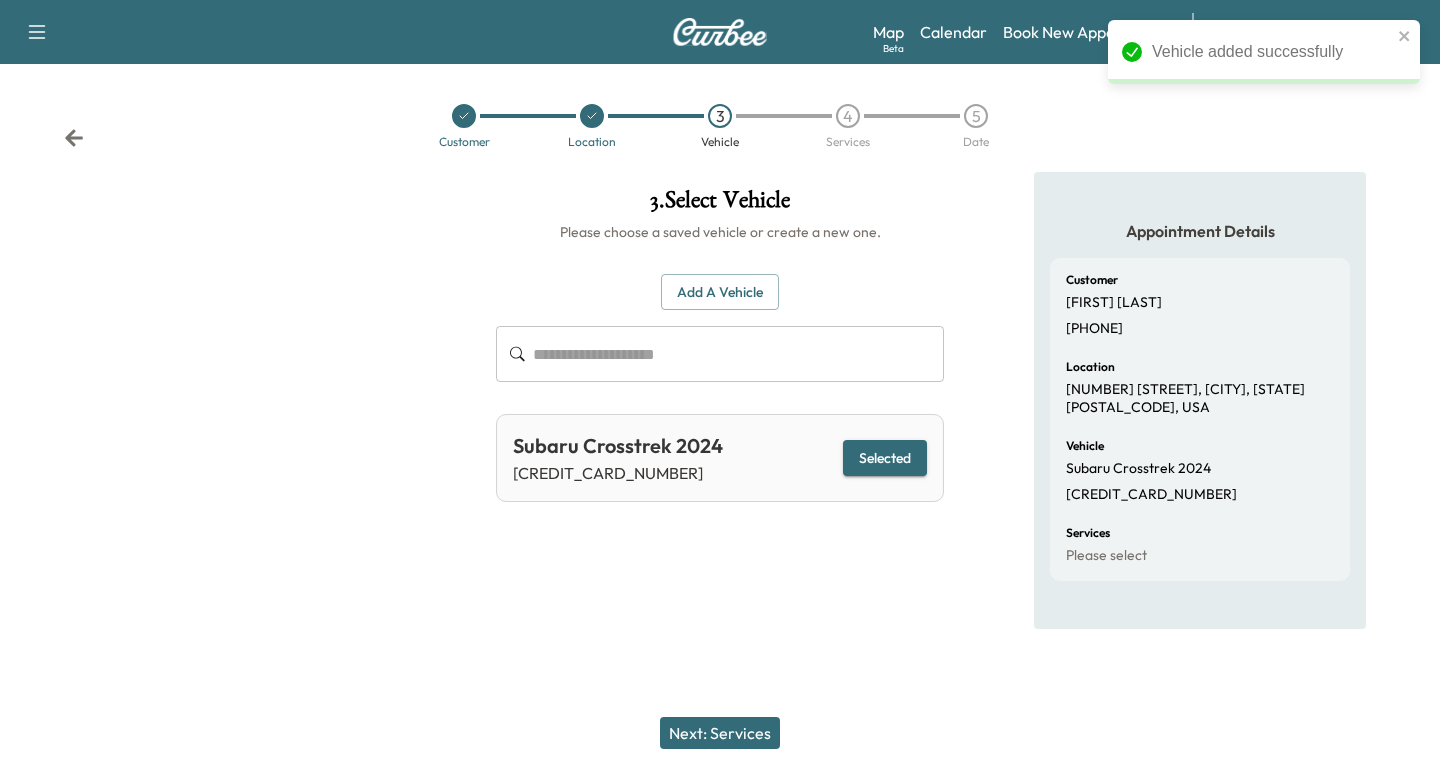 click on "Next: Services" at bounding box center (720, 733) 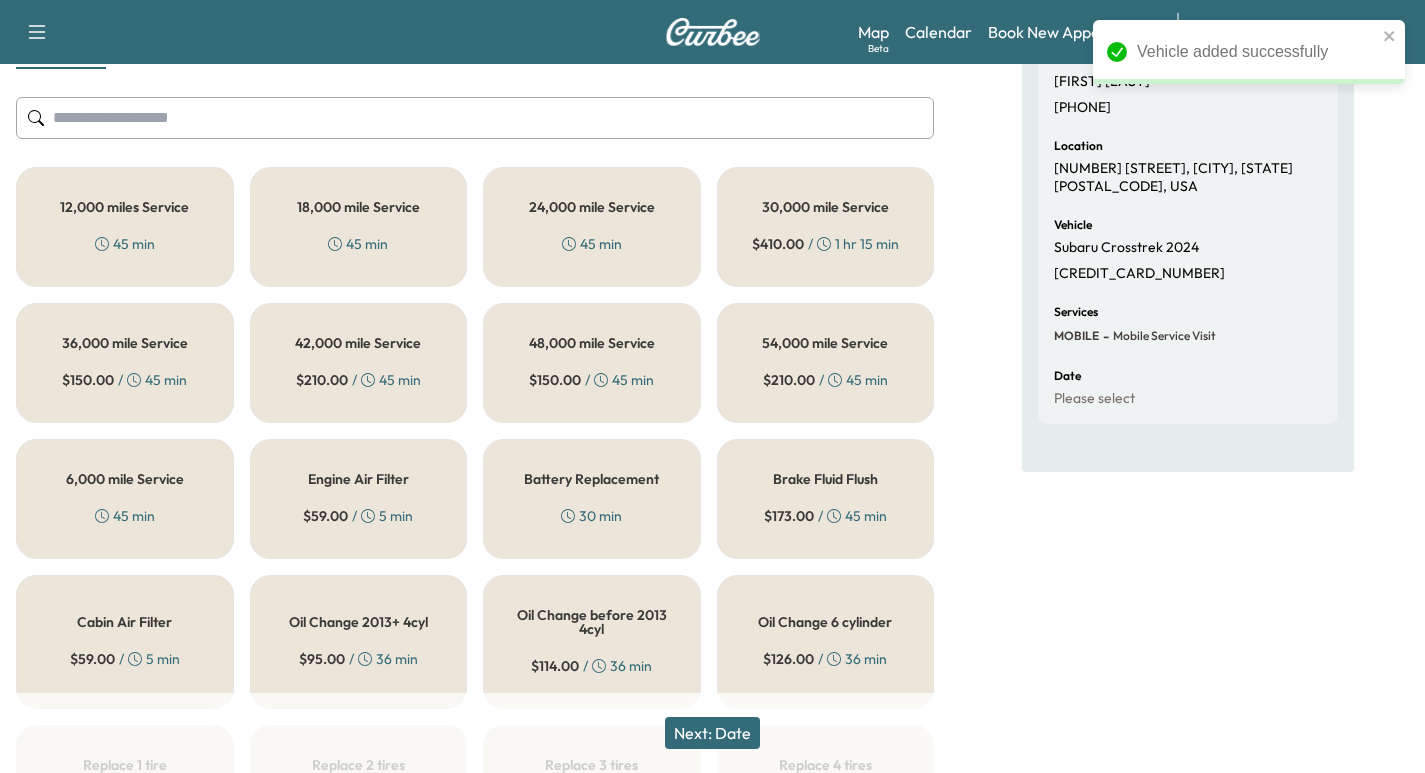 scroll, scrollTop: 225, scrollLeft: 0, axis: vertical 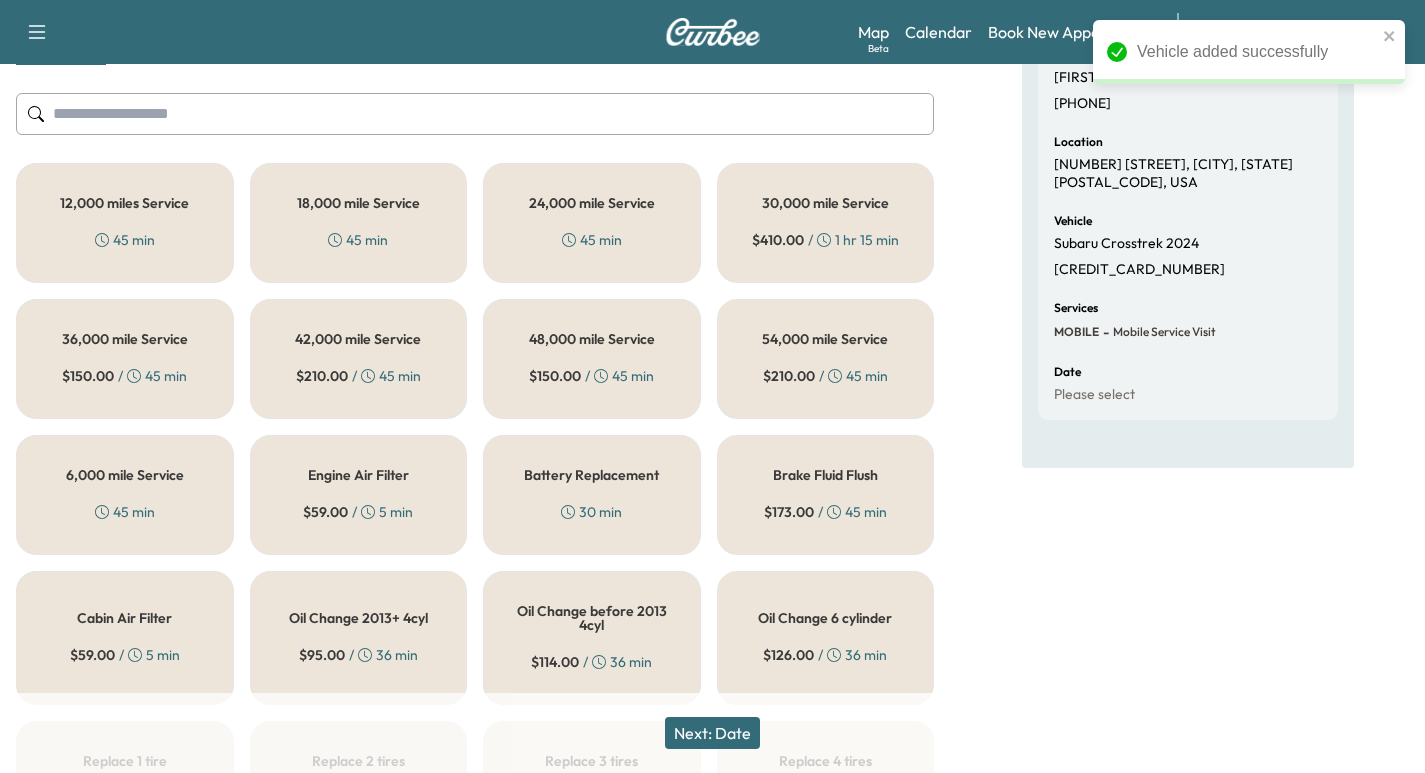 drag, startPoint x: 99, startPoint y: 477, endPoint x: 190, endPoint y: 542, distance: 111.83023 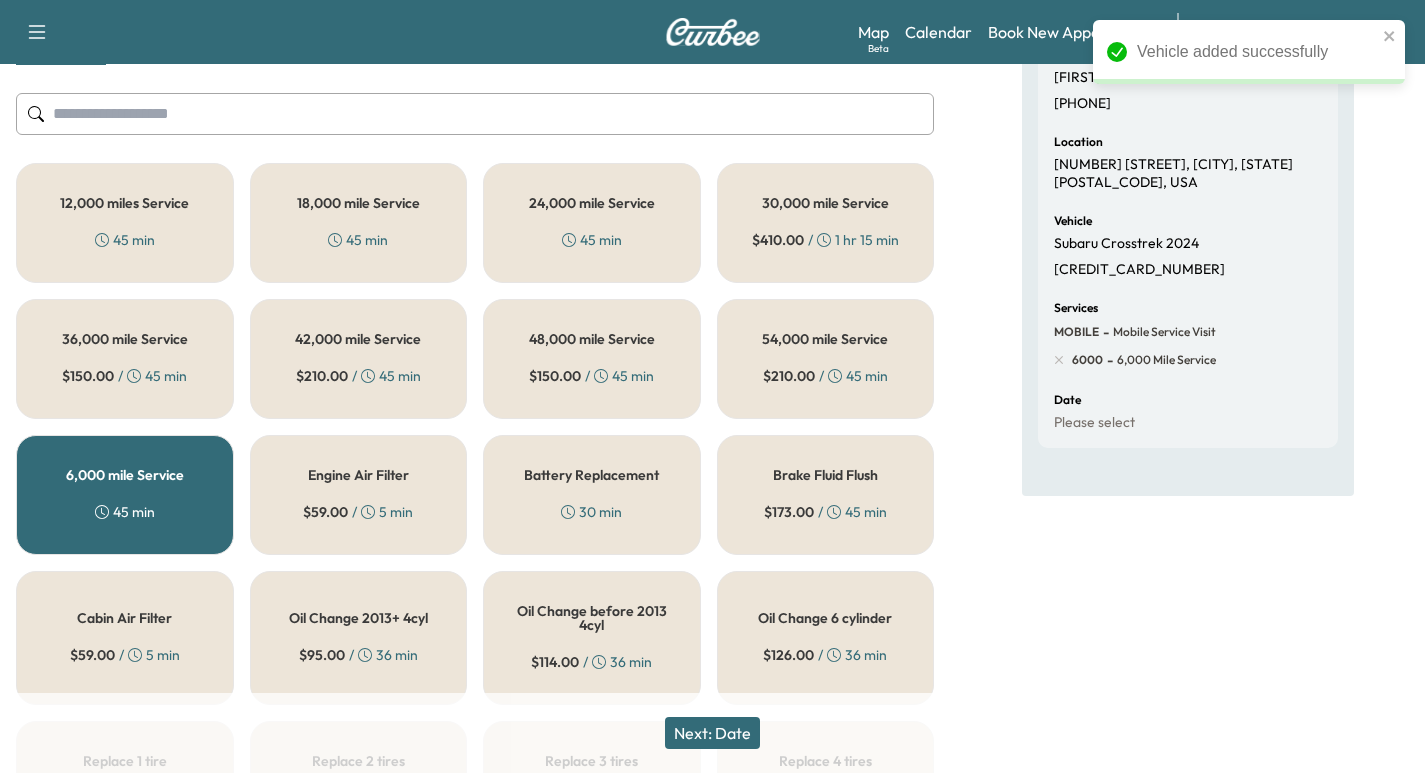 click on "Next: Date" at bounding box center (712, 733) 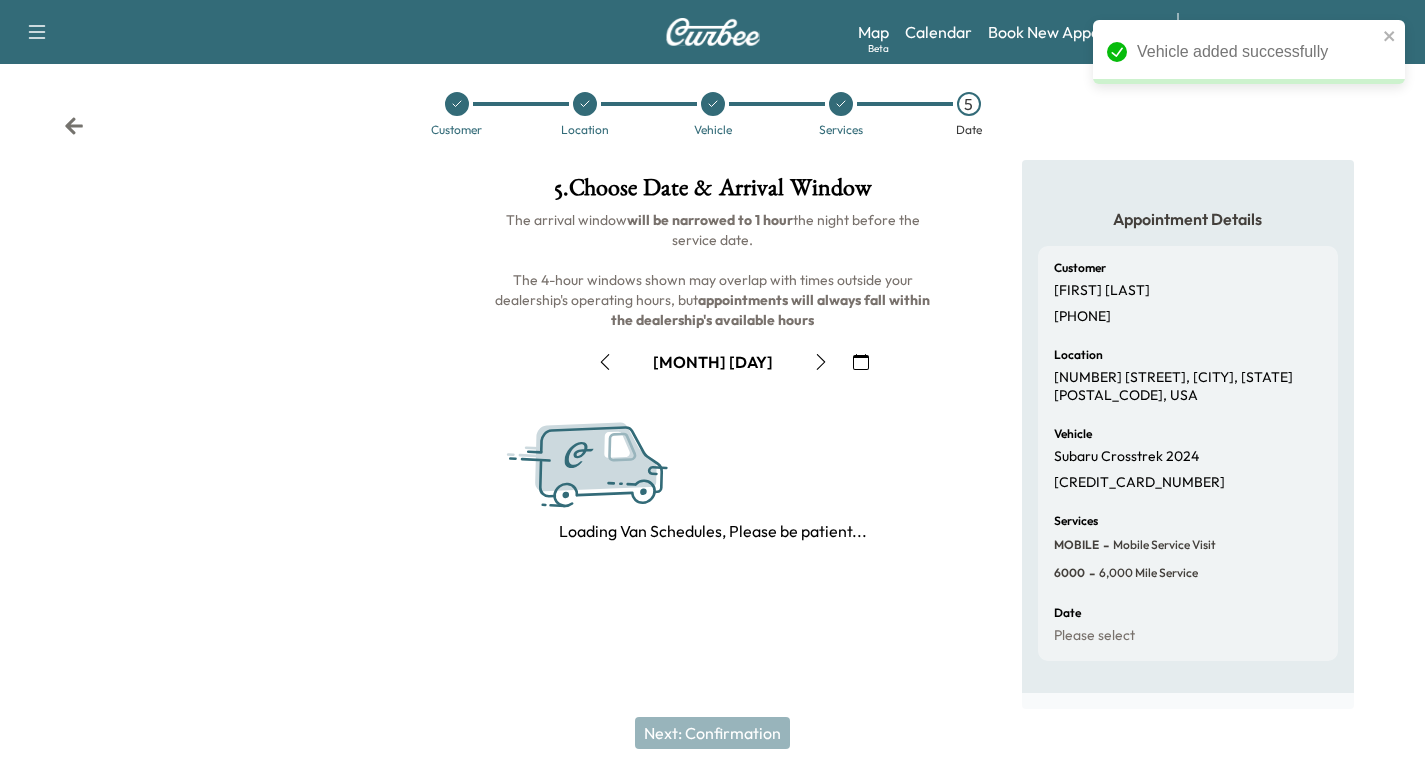 scroll, scrollTop: 0, scrollLeft: 0, axis: both 